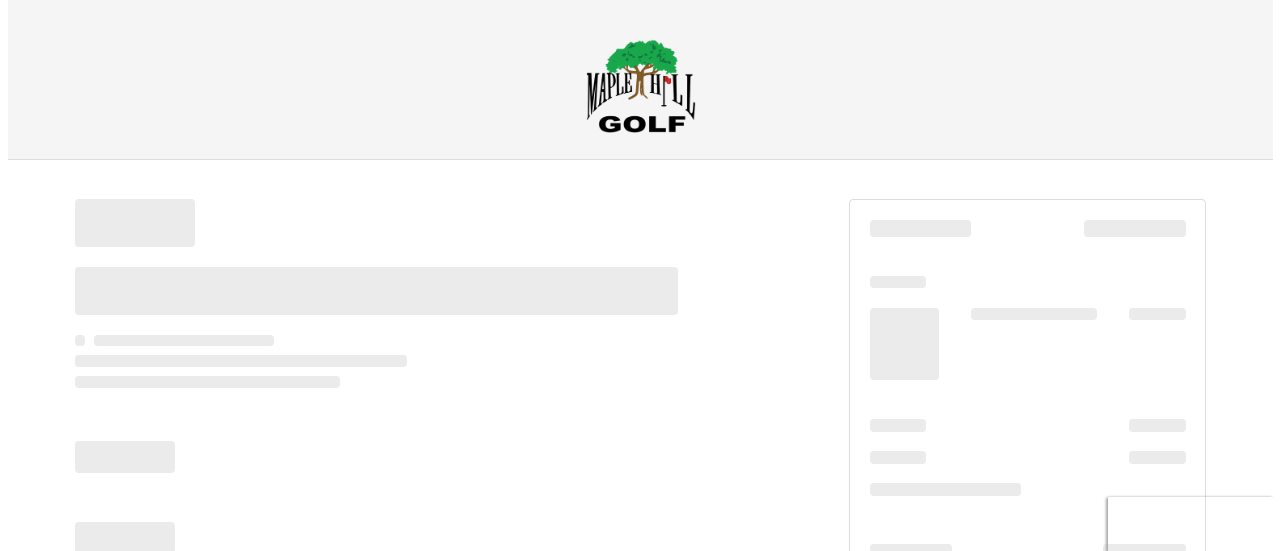 scroll, scrollTop: 0, scrollLeft: 0, axis: both 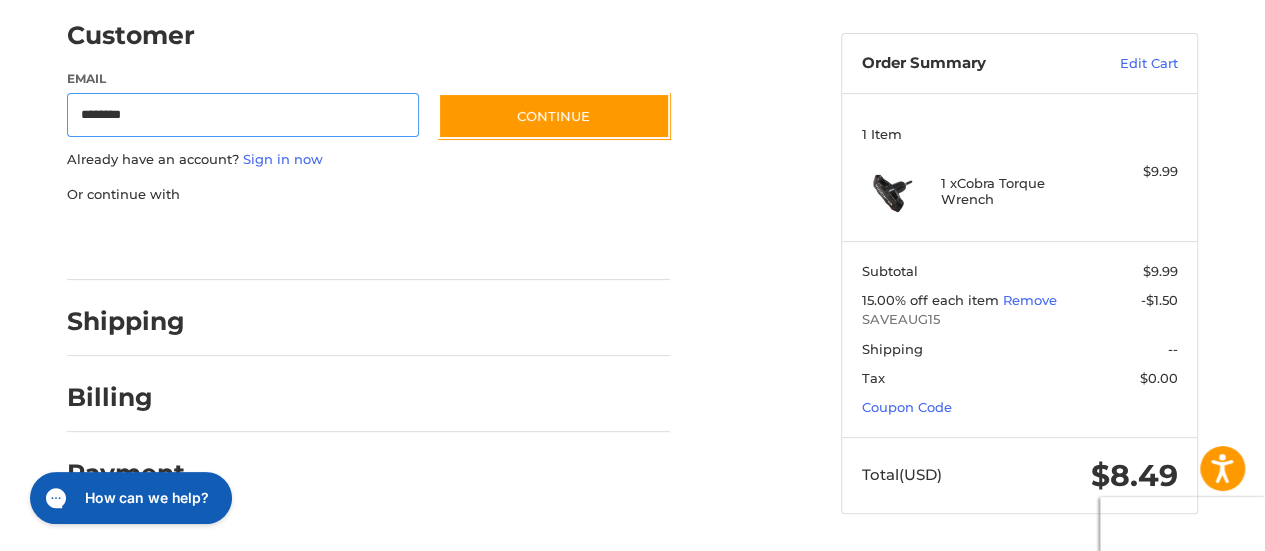 type on "**********" 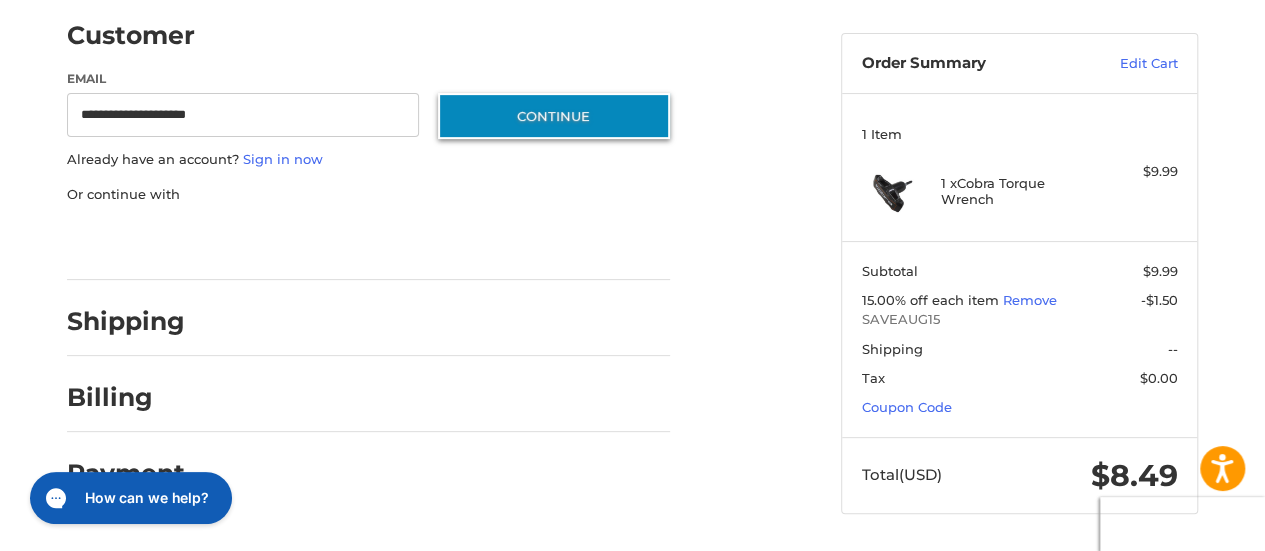 click on "Continue" at bounding box center (554, 116) 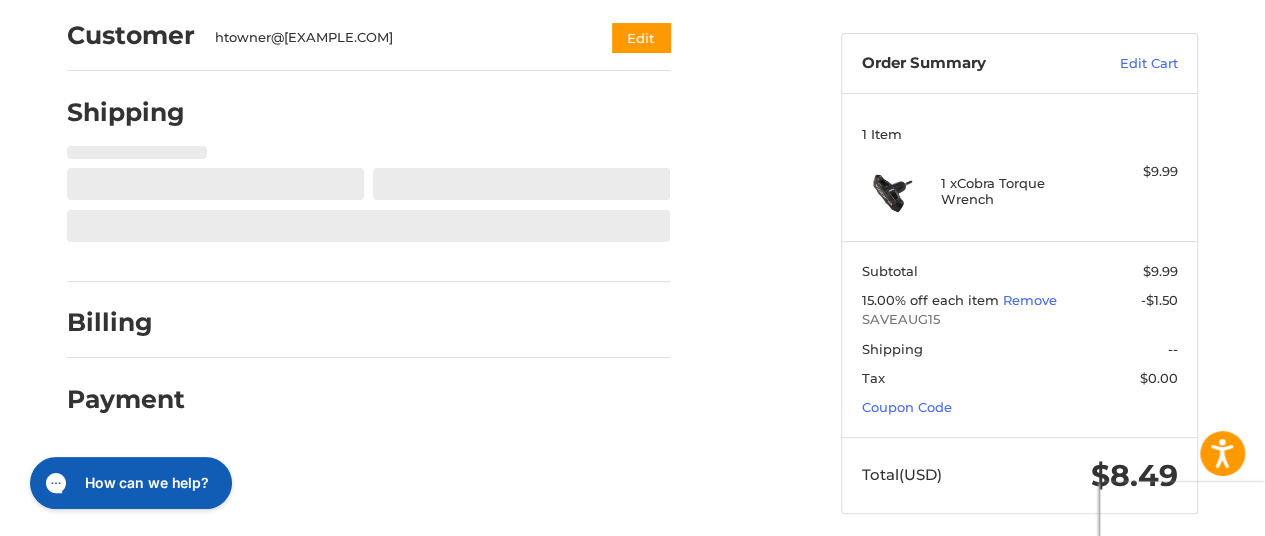 select on "**" 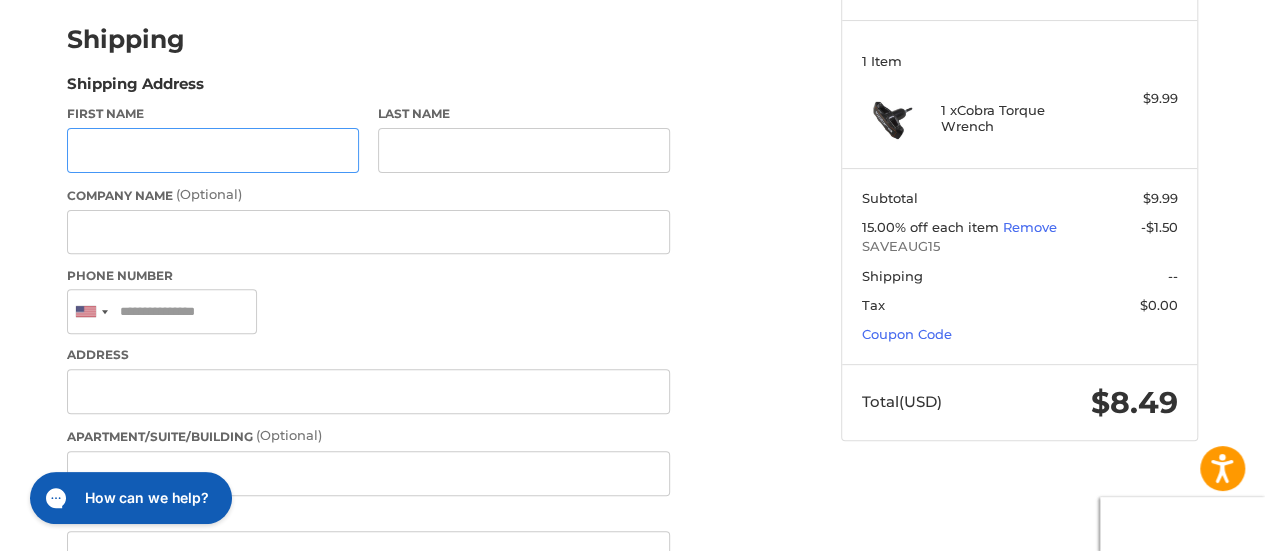 scroll, scrollTop: 240, scrollLeft: 0, axis: vertical 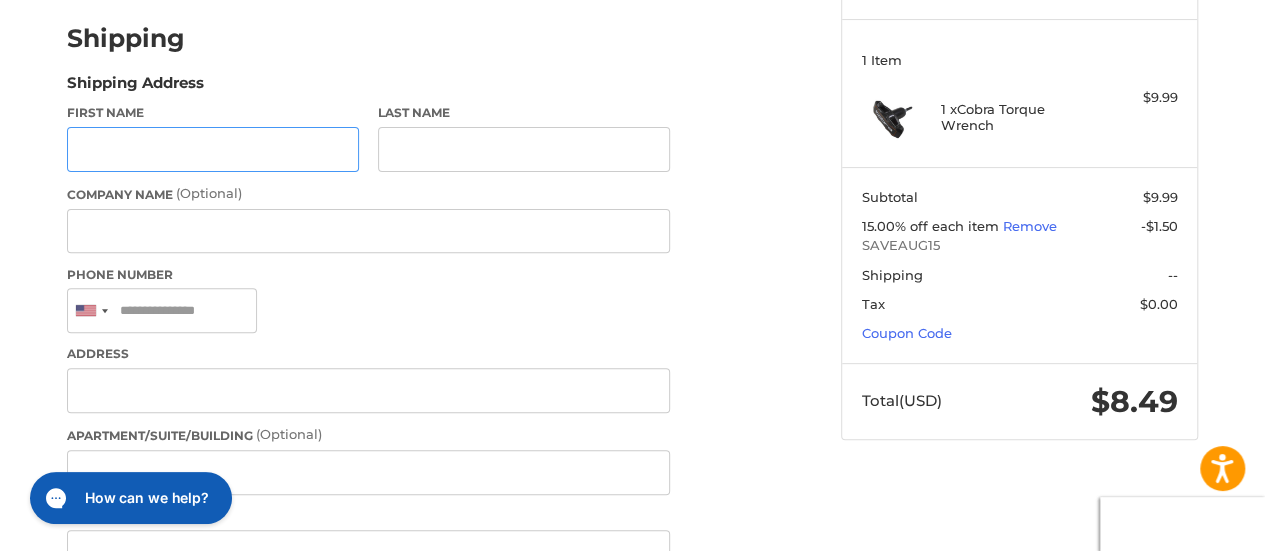 click on "First Name" at bounding box center (213, 149) 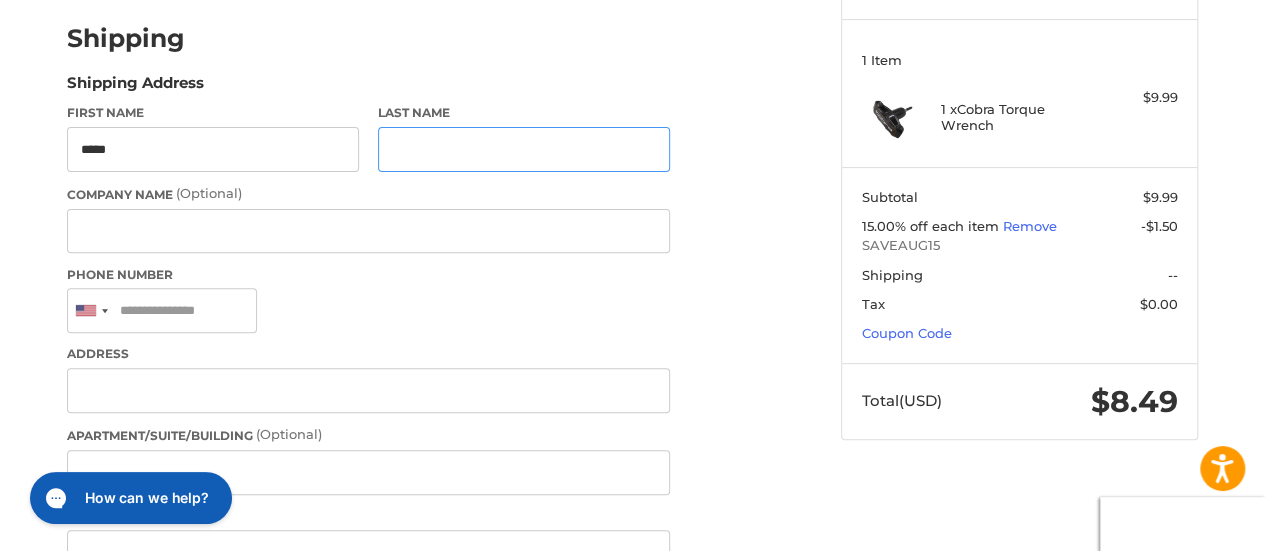 type on "******" 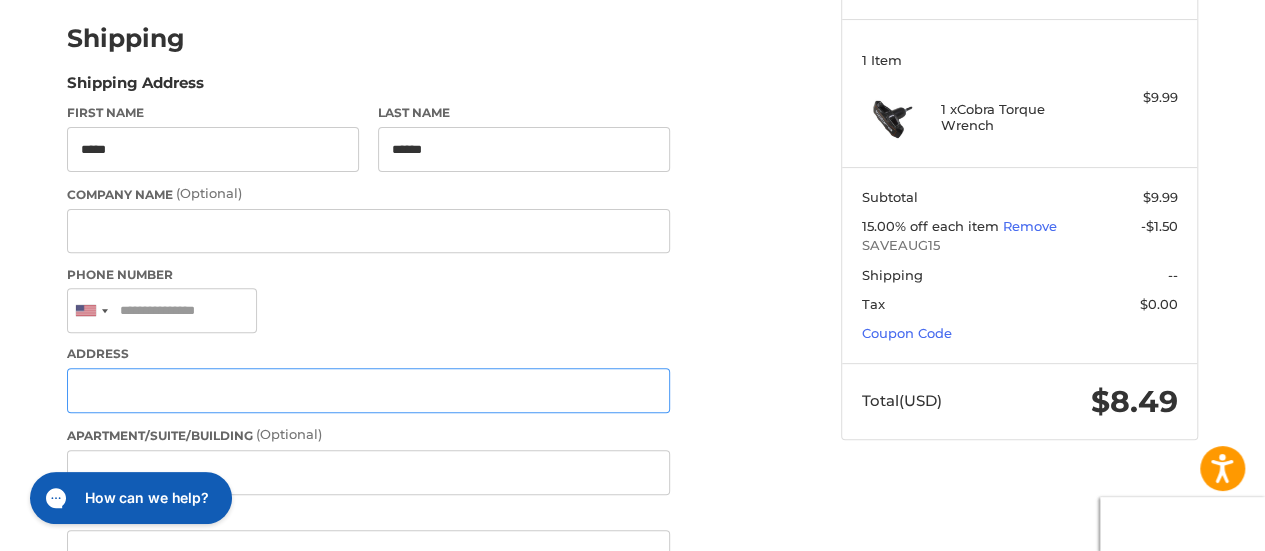 type on "**********" 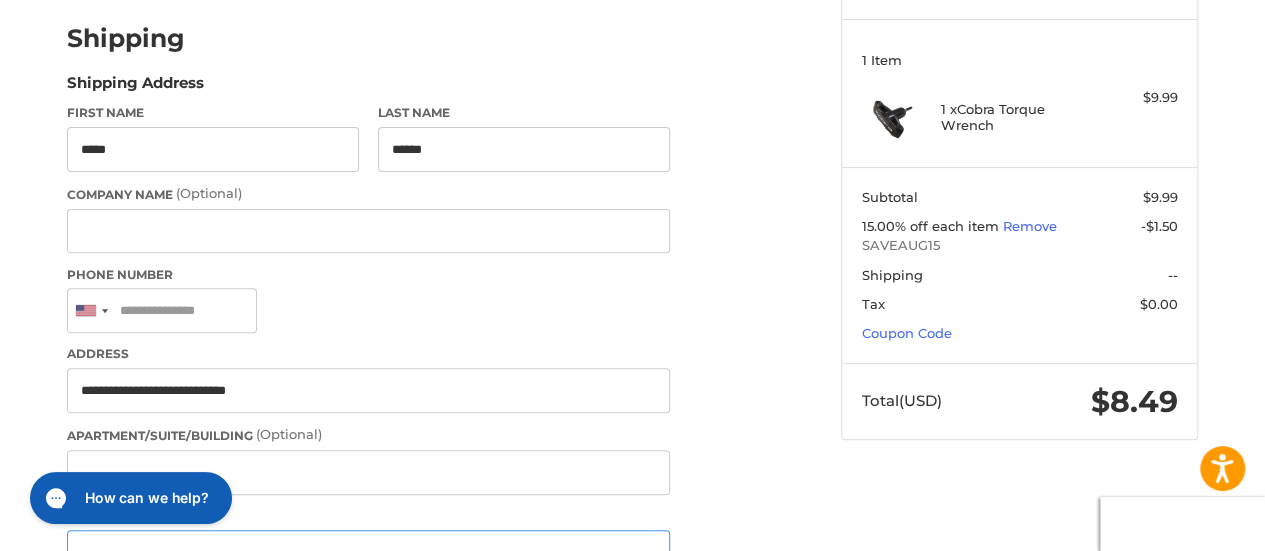 type on "****" 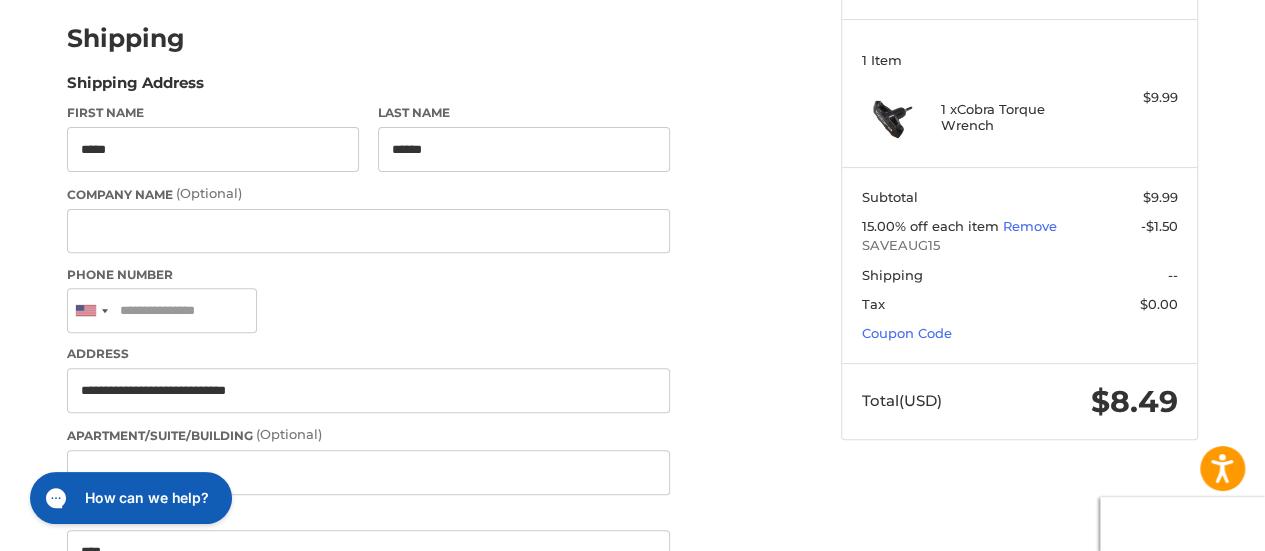 select on "**" 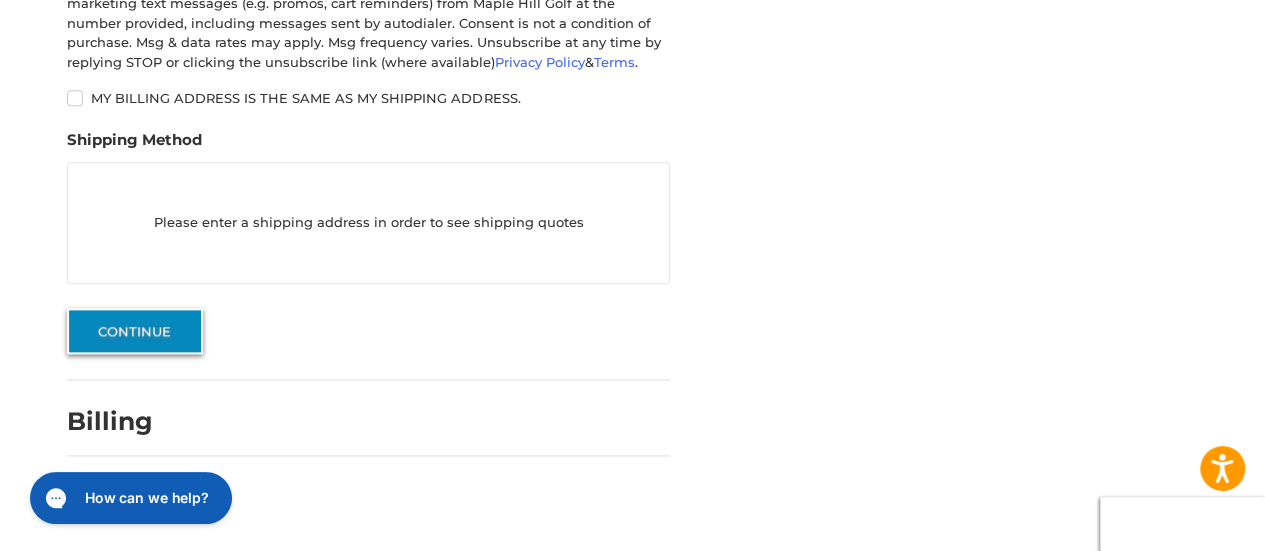 scroll, scrollTop: 1048, scrollLeft: 0, axis: vertical 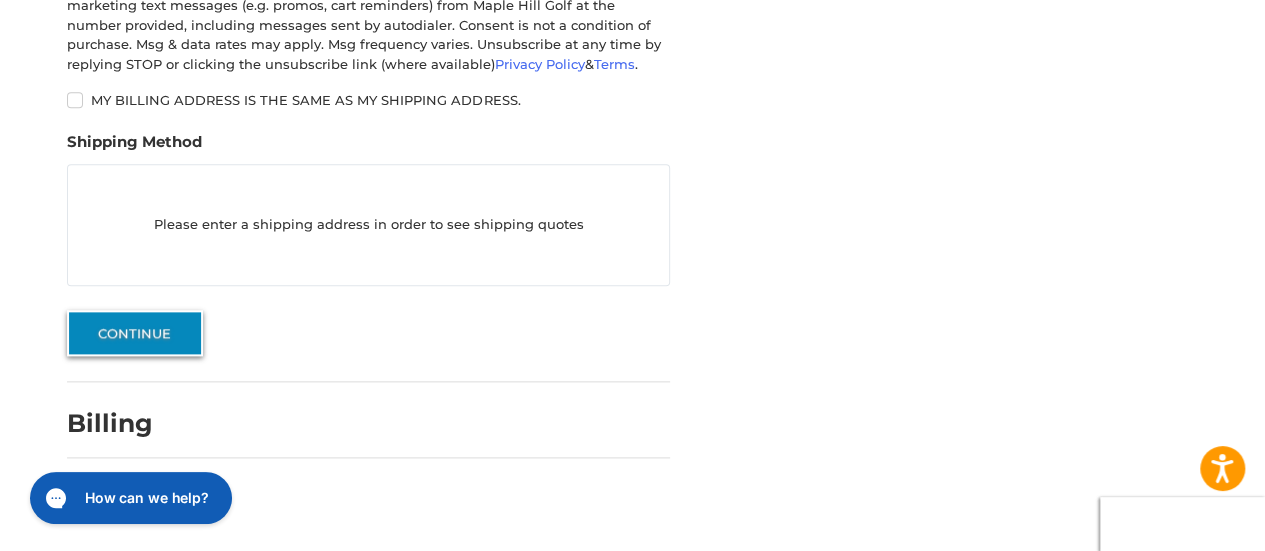 click on "Continue" at bounding box center [135, 333] 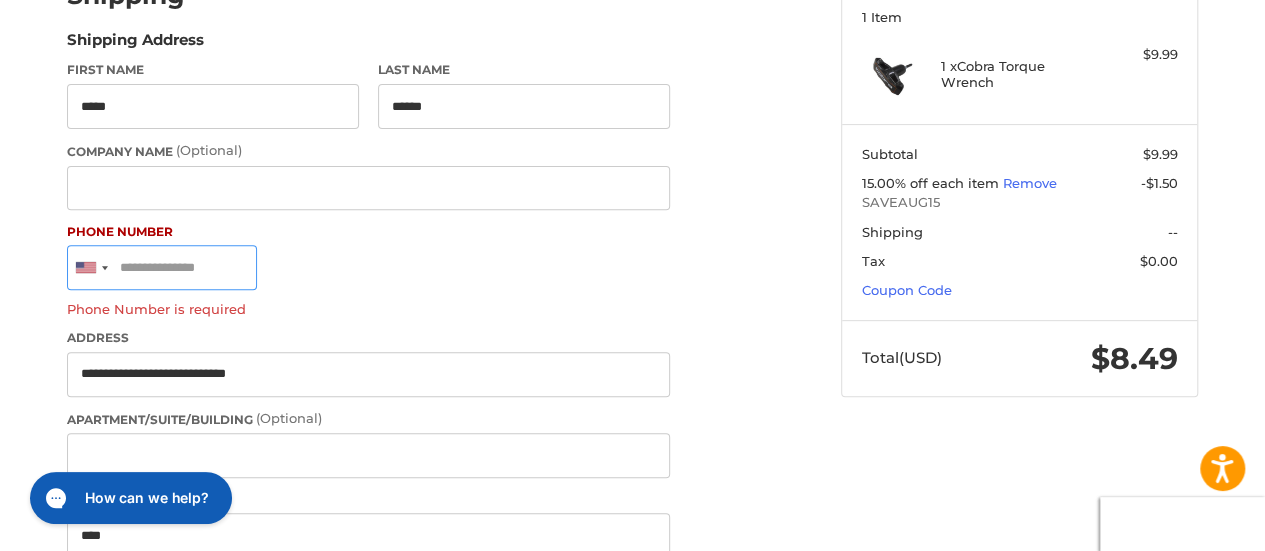 scroll, scrollTop: 274, scrollLeft: 0, axis: vertical 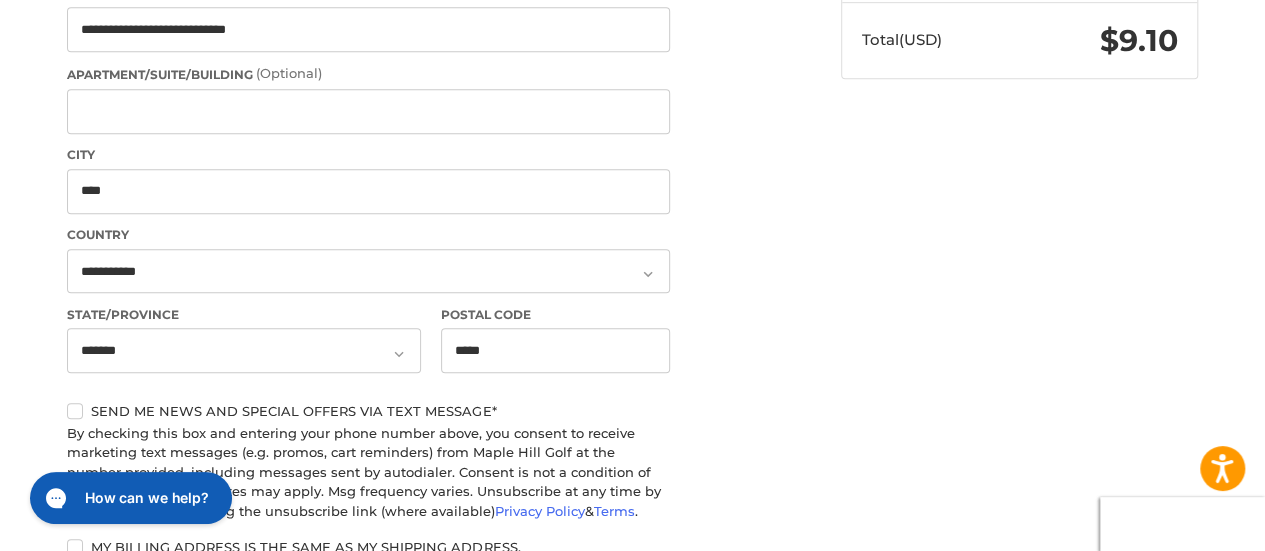 type on "**********" 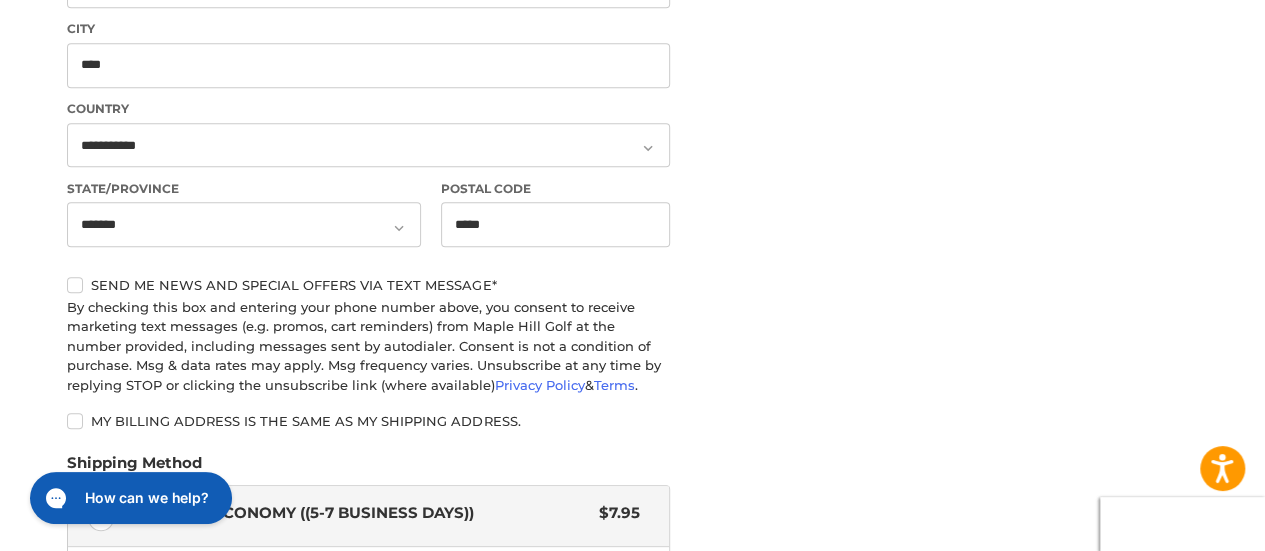 scroll, scrollTop: 733, scrollLeft: 0, axis: vertical 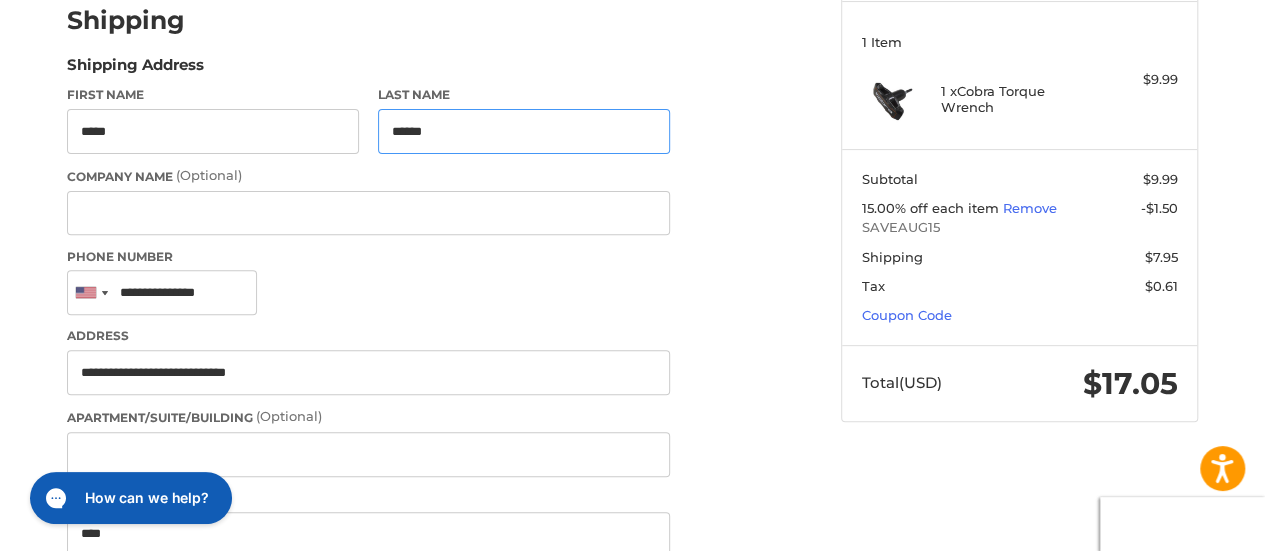 click on "******" at bounding box center (524, 131) 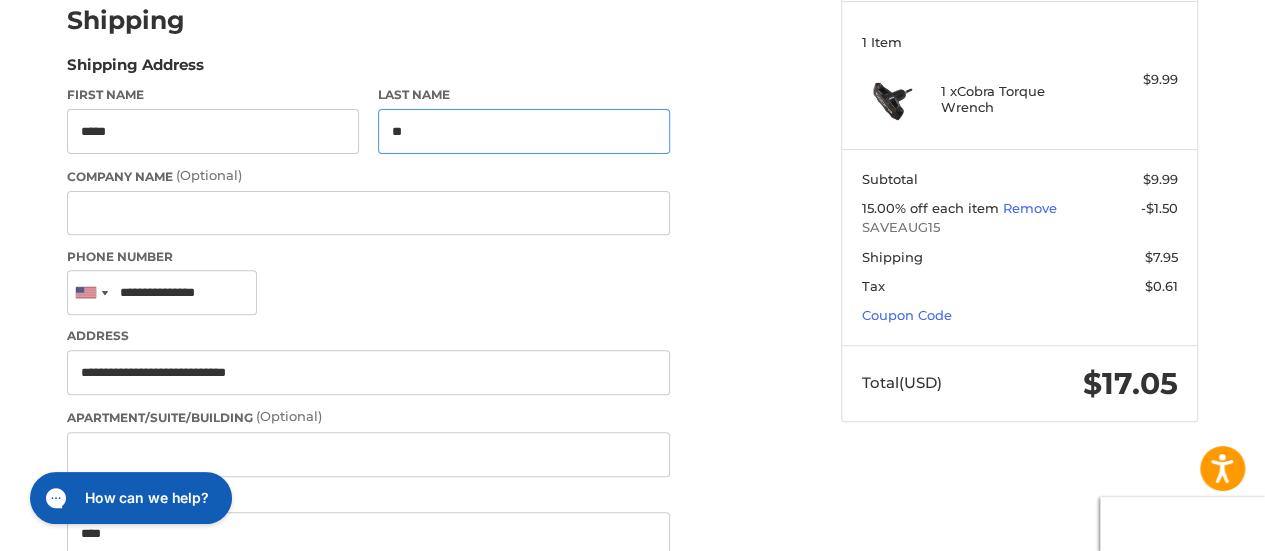 type on "*" 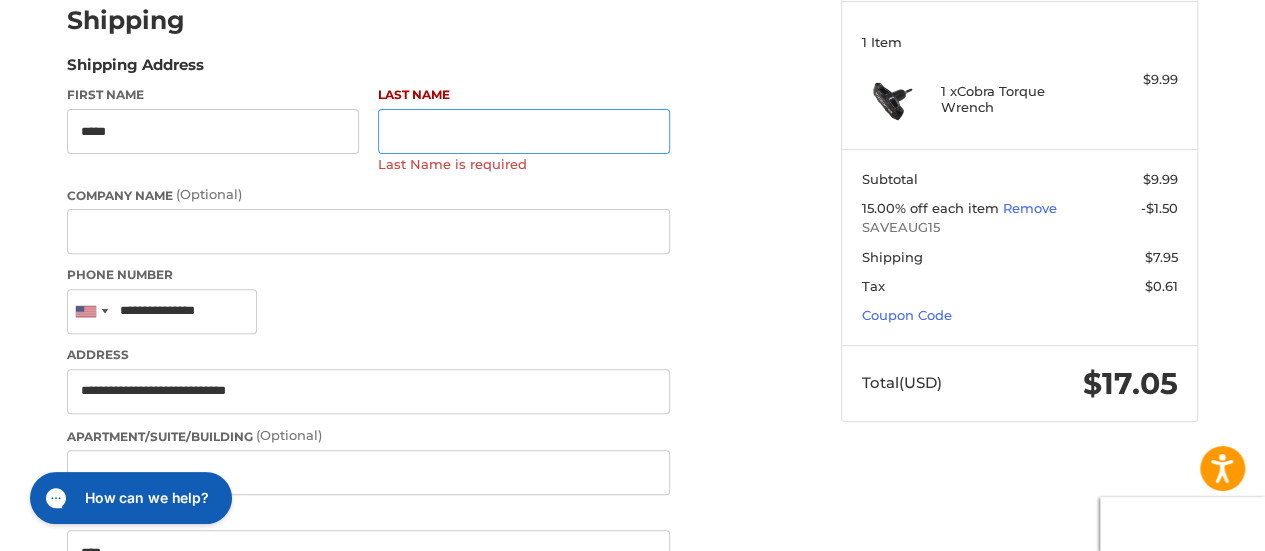 type 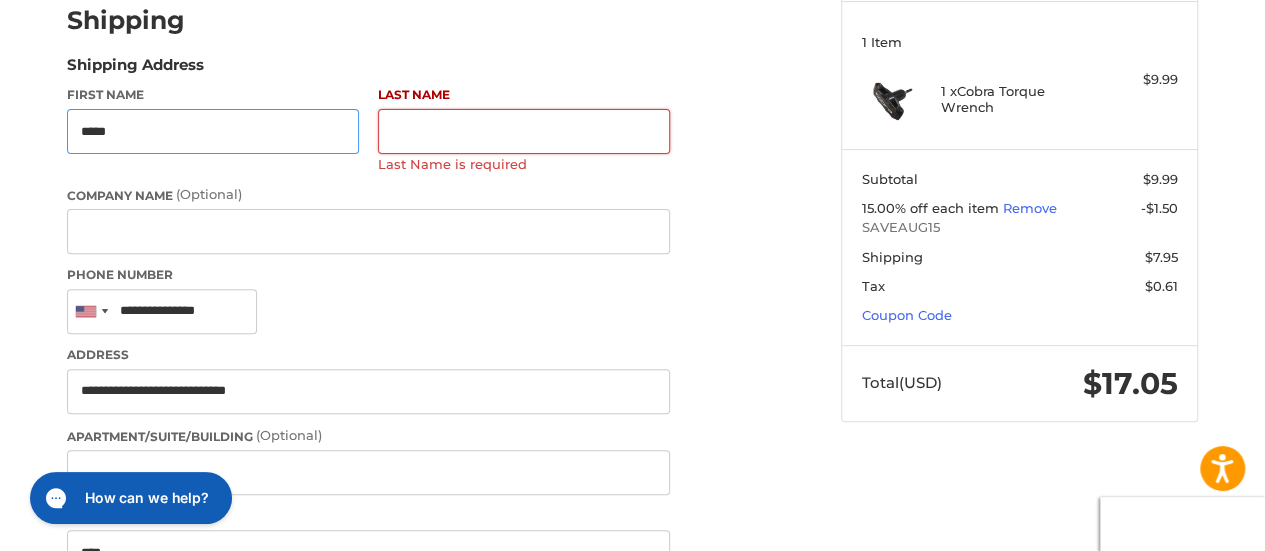 click on "*****" at bounding box center (213, 131) 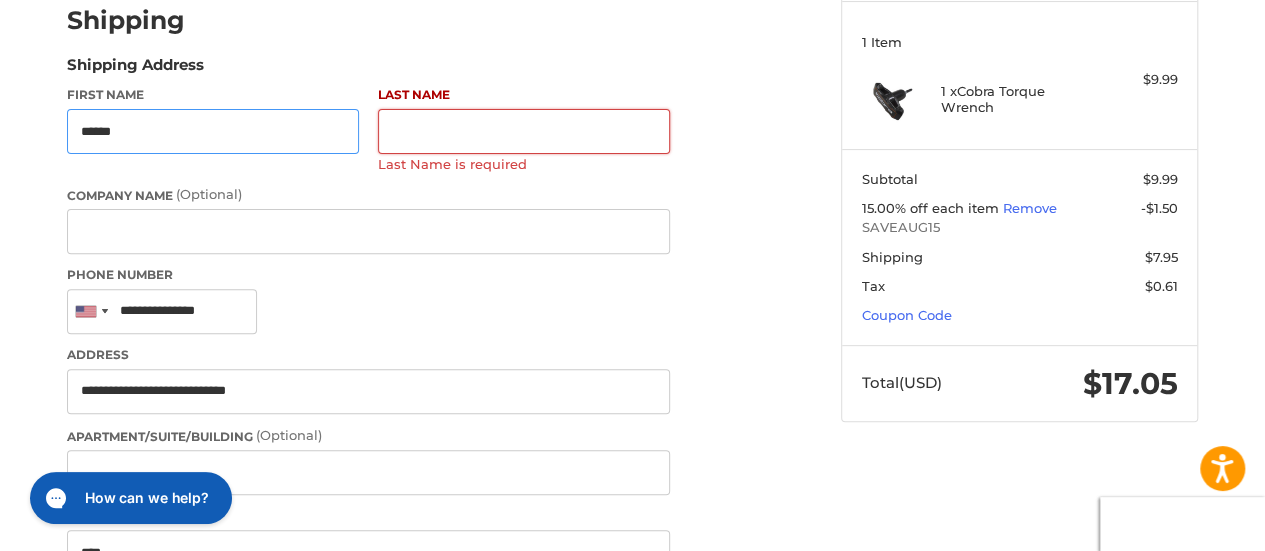 type on "*****" 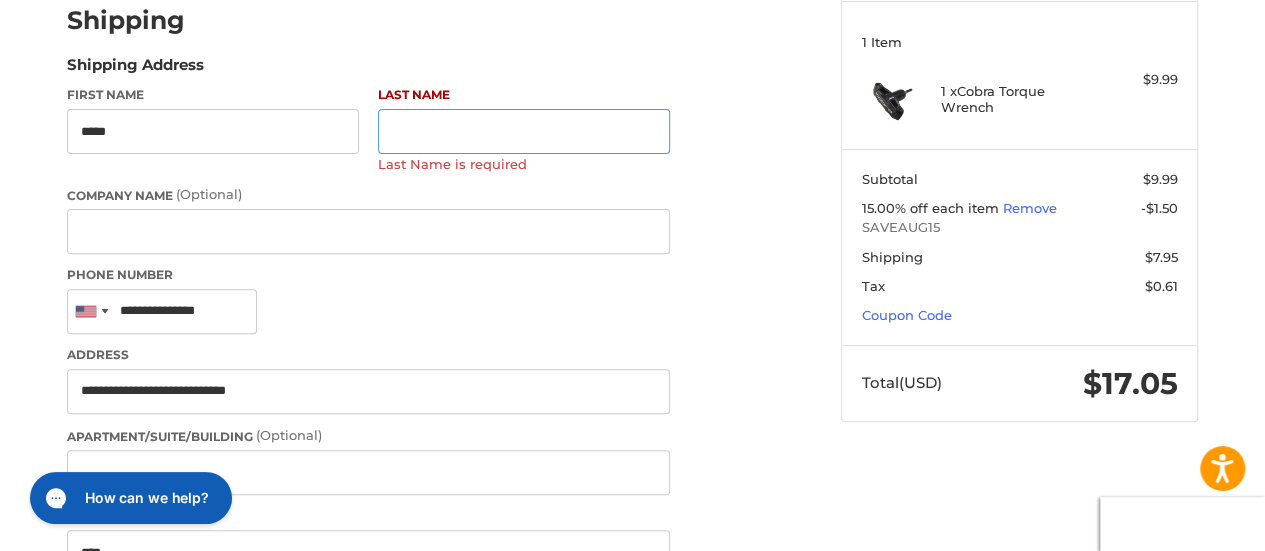 click on "Last Name" at bounding box center [524, 131] 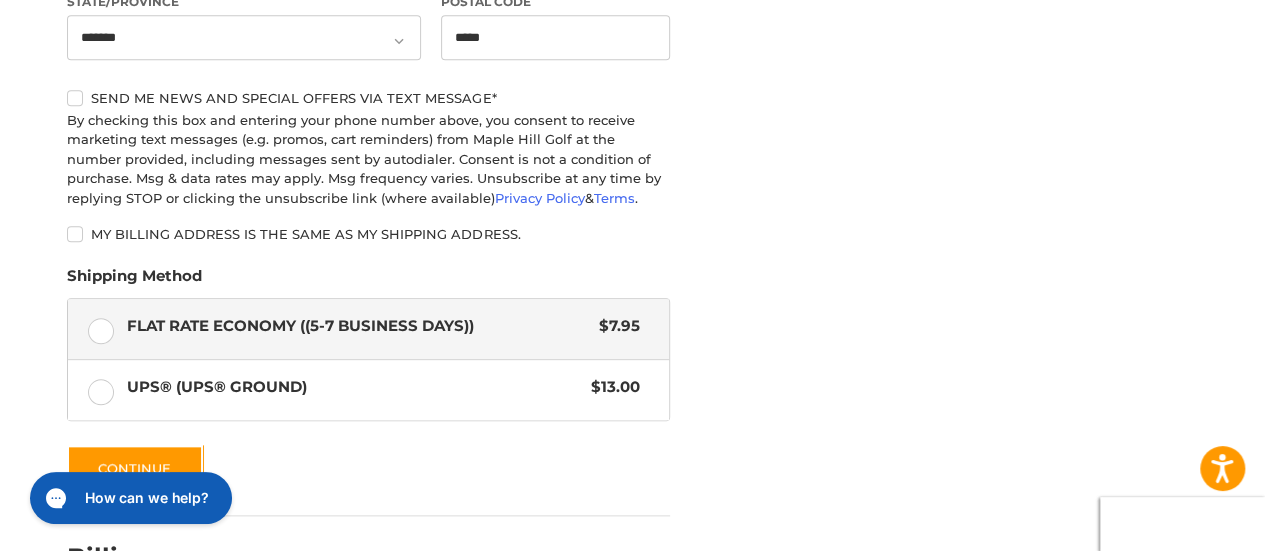 scroll, scrollTop: 1050, scrollLeft: 0, axis: vertical 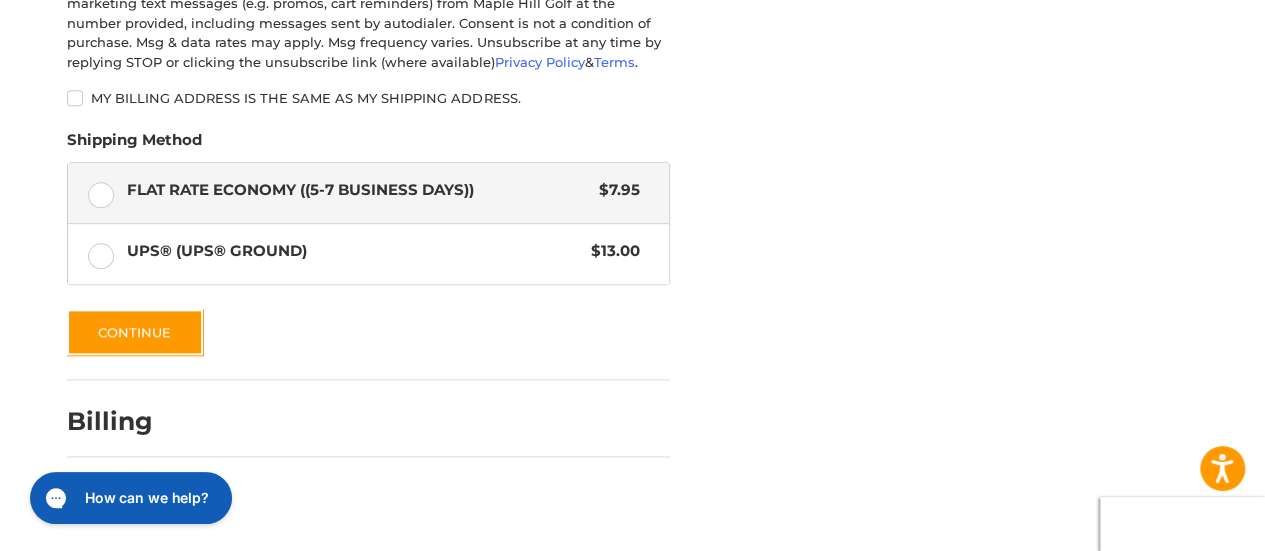 click on "Flat Rate Economy ((5-7 Business Days)) $7.95" at bounding box center [368, 193] 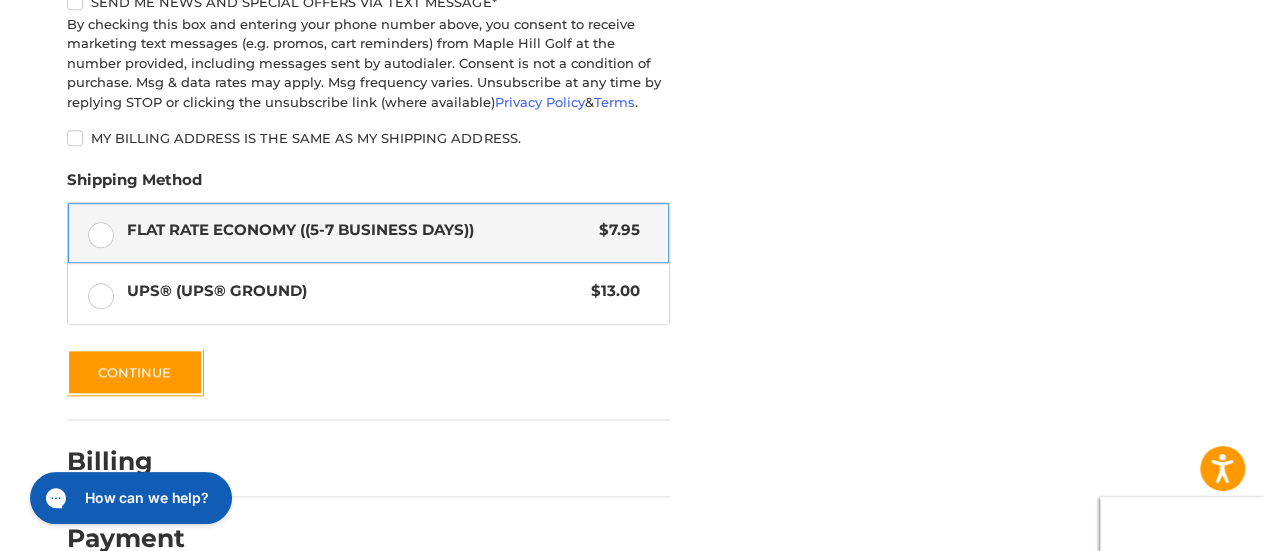 scroll, scrollTop: 1050, scrollLeft: 0, axis: vertical 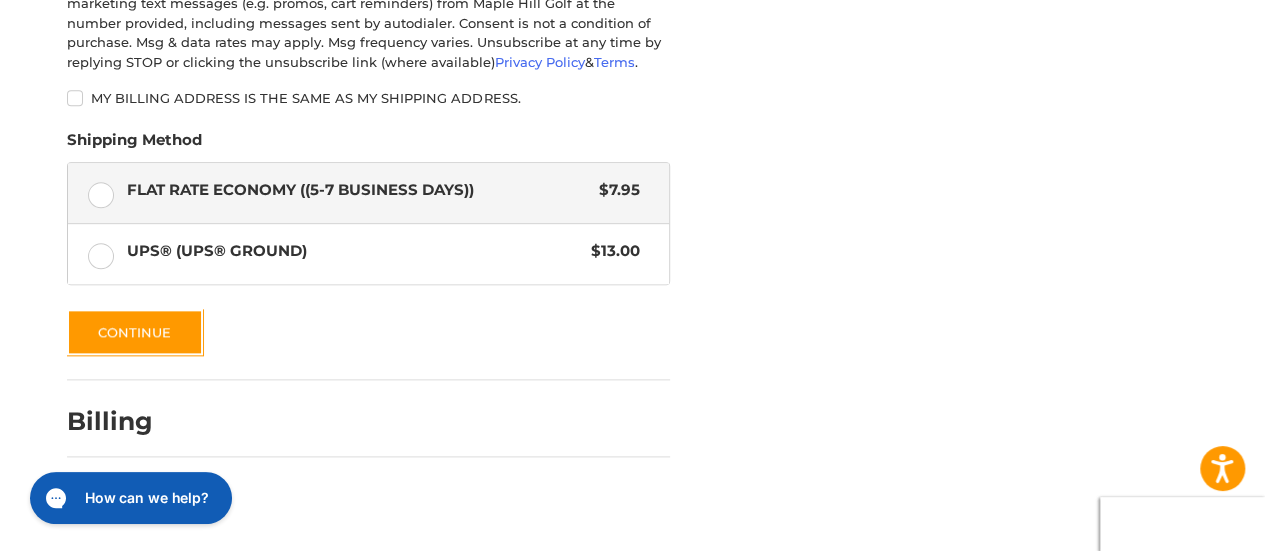 click on "Flat Rate Economy ((5-7 Business Days)) $7.95" at bounding box center [368, 193] 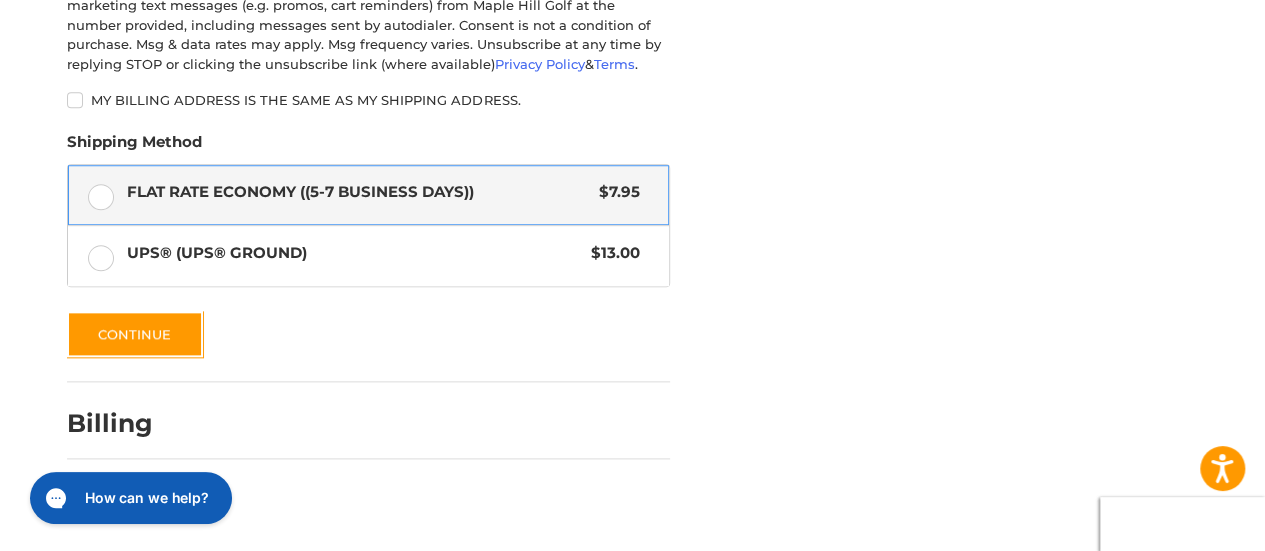 scroll, scrollTop: 1050, scrollLeft: 0, axis: vertical 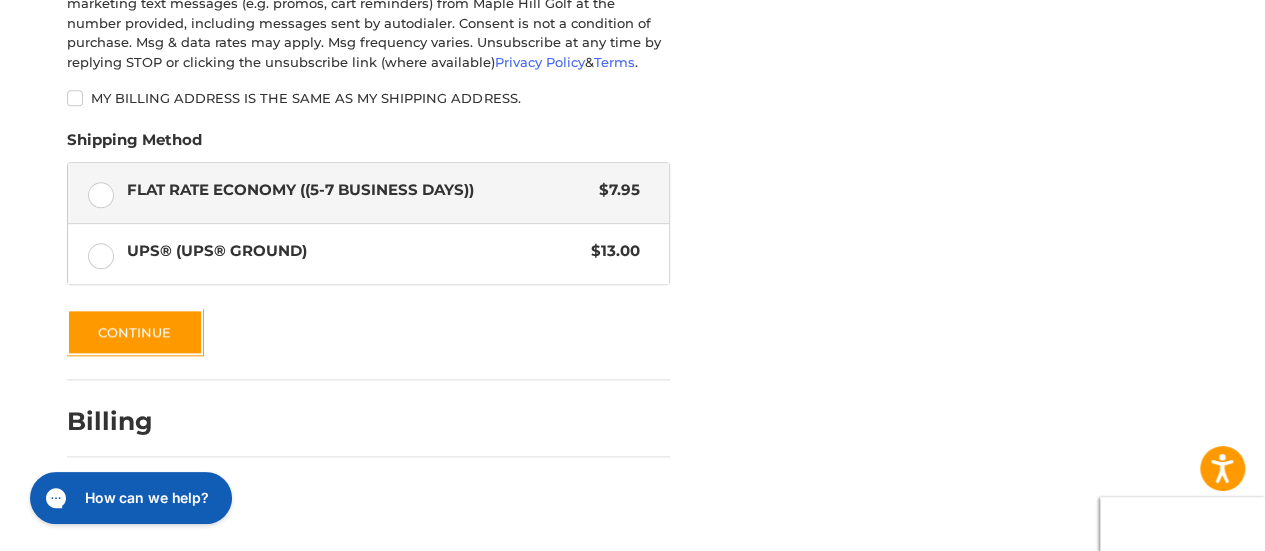 click on "My billing address is the same as my shipping address." at bounding box center (368, 98) 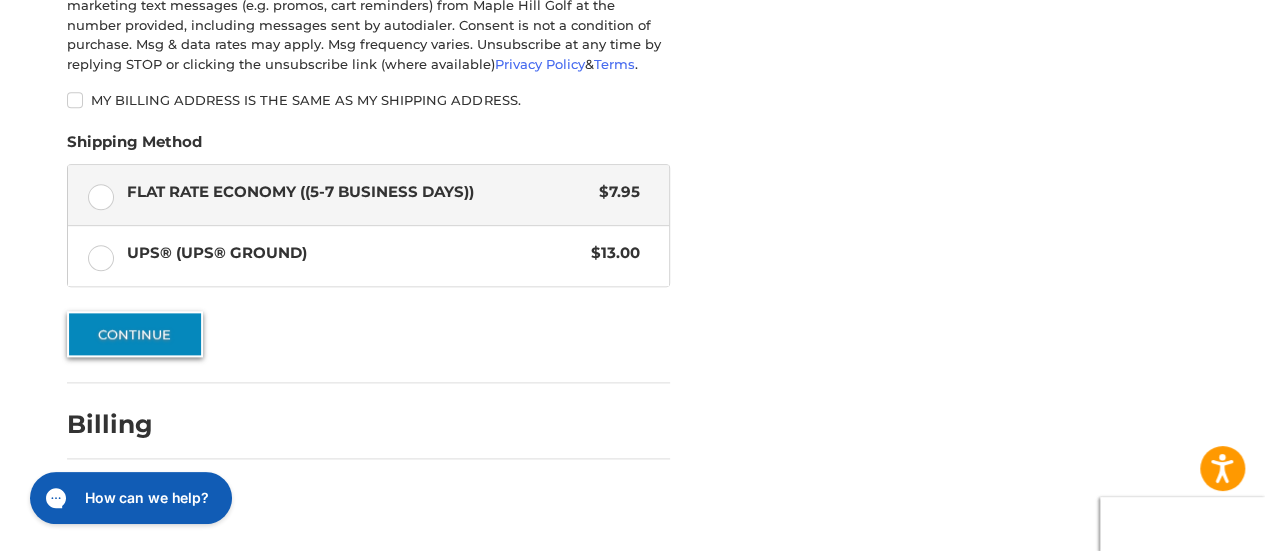 click on "Continue" at bounding box center [135, 334] 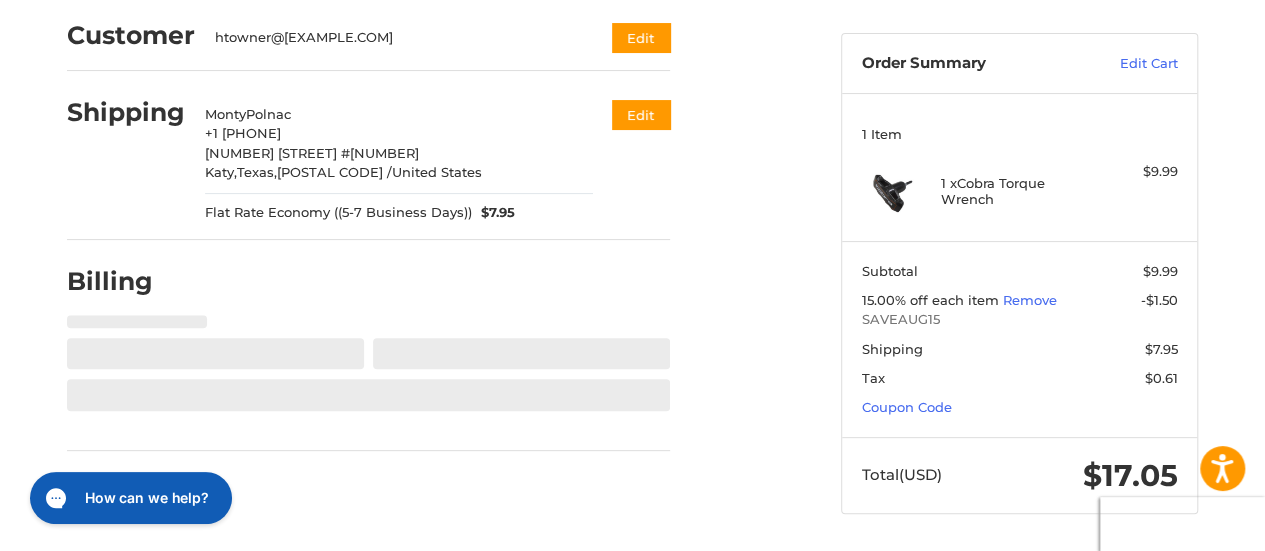 select on "**" 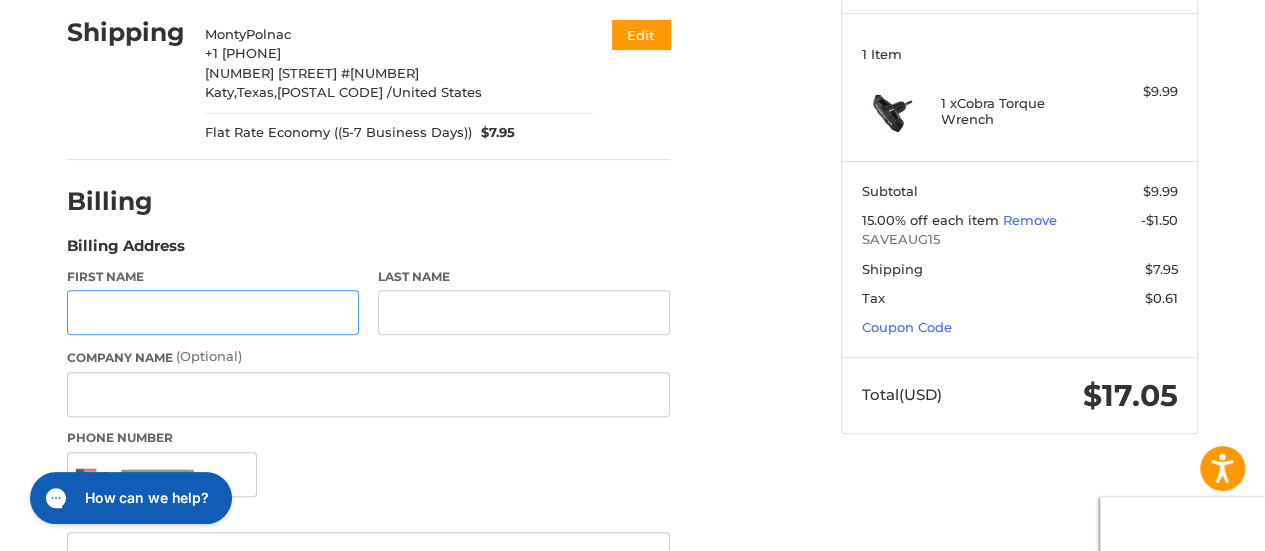 scroll, scrollTop: 294, scrollLeft: 0, axis: vertical 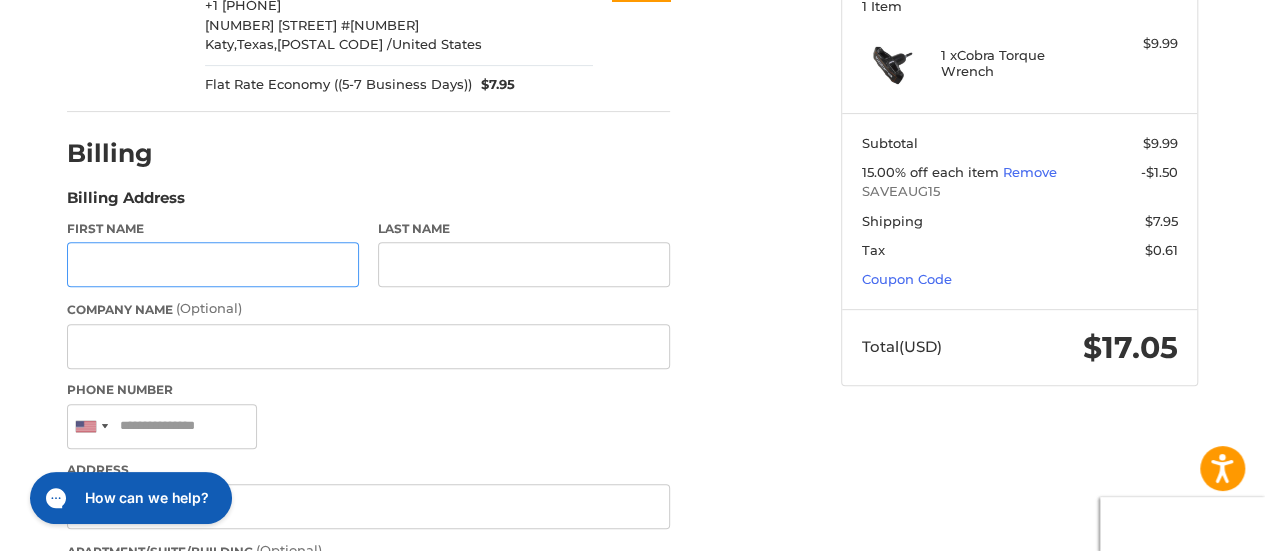 click on "First Name" at bounding box center (213, 264) 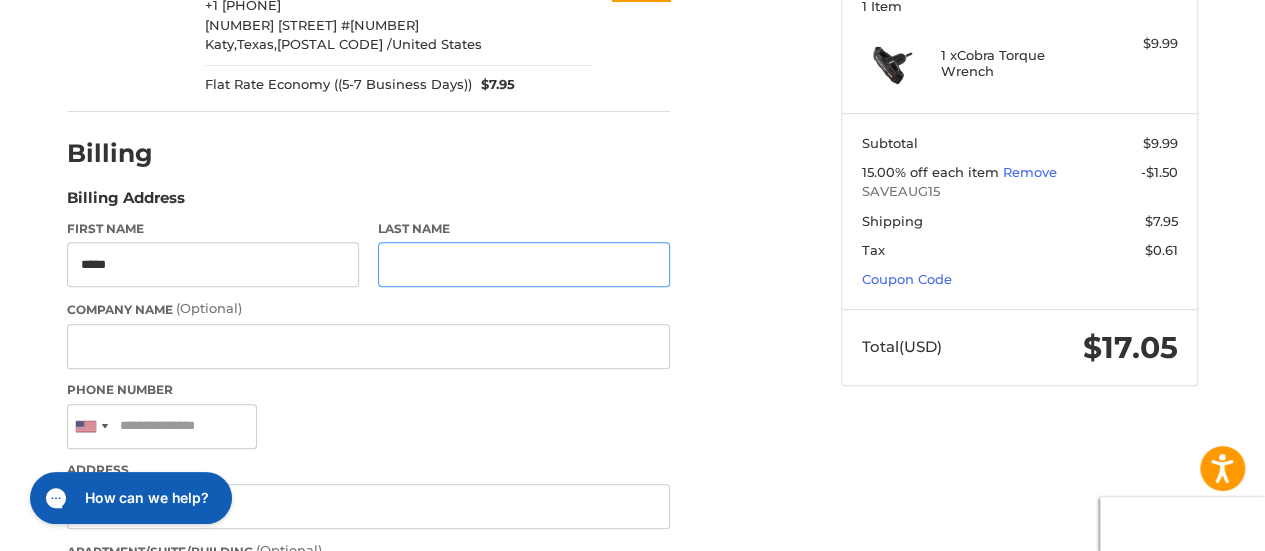 type on "******" 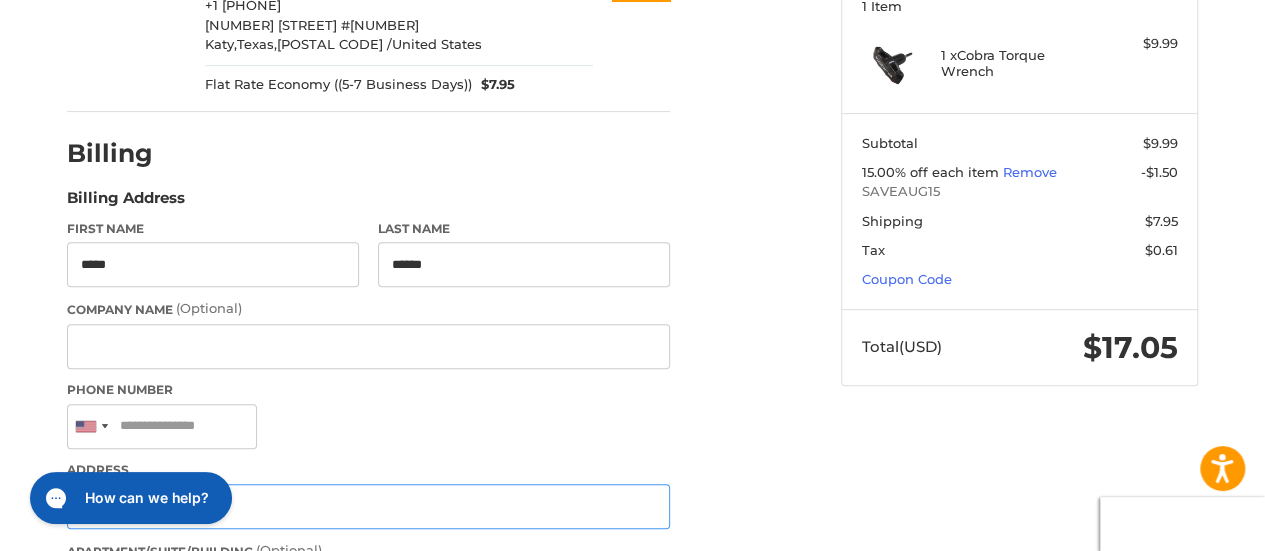 type on "**********" 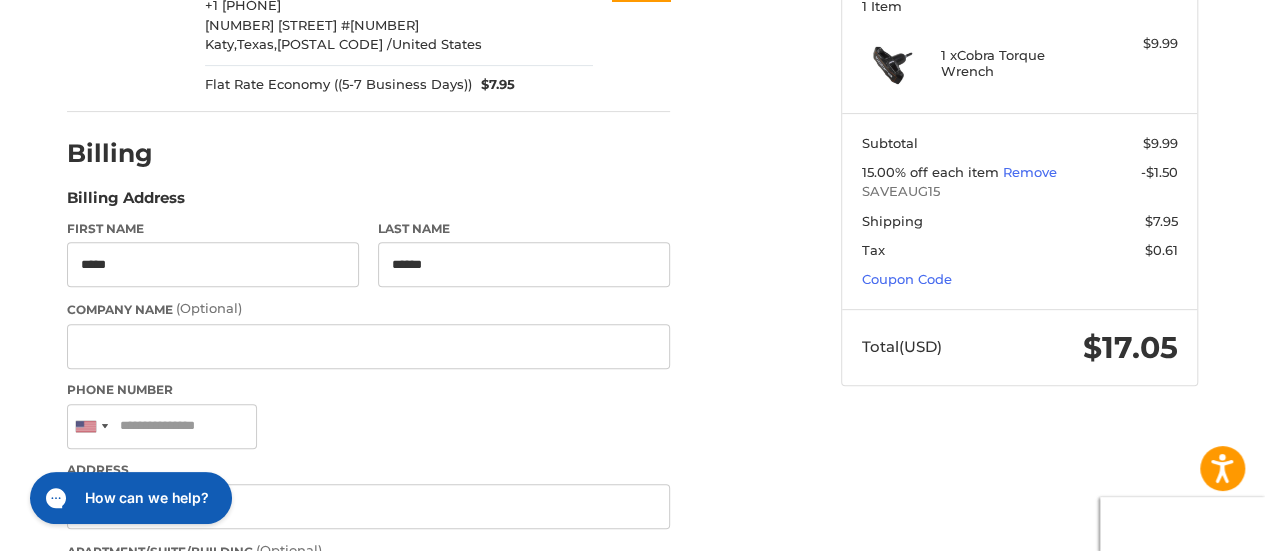 type on "****" 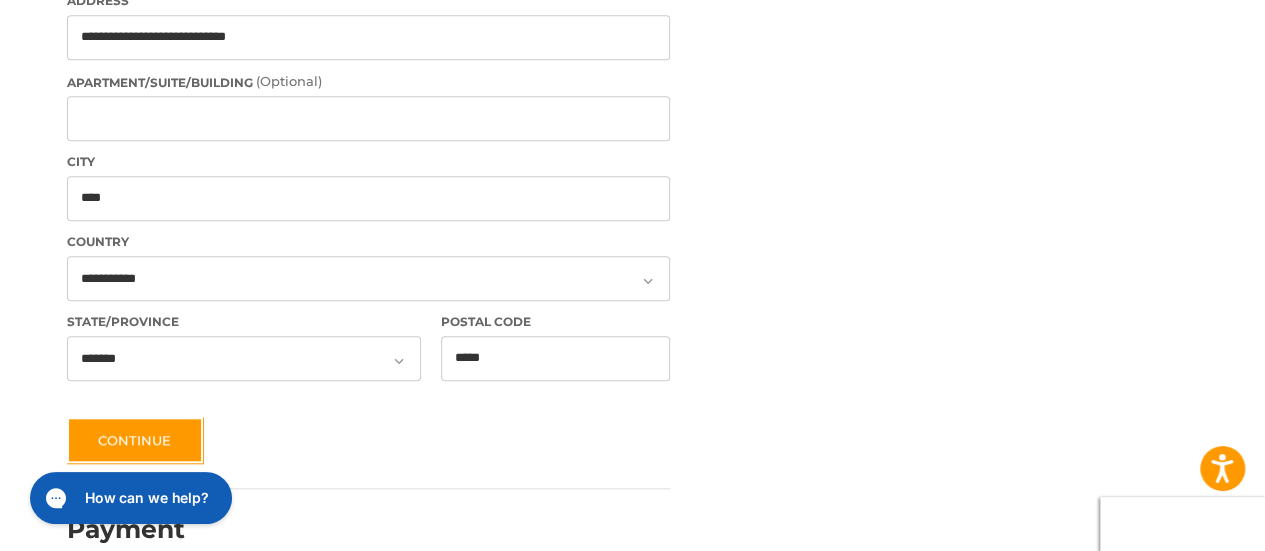 scroll, scrollTop: 700, scrollLeft: 0, axis: vertical 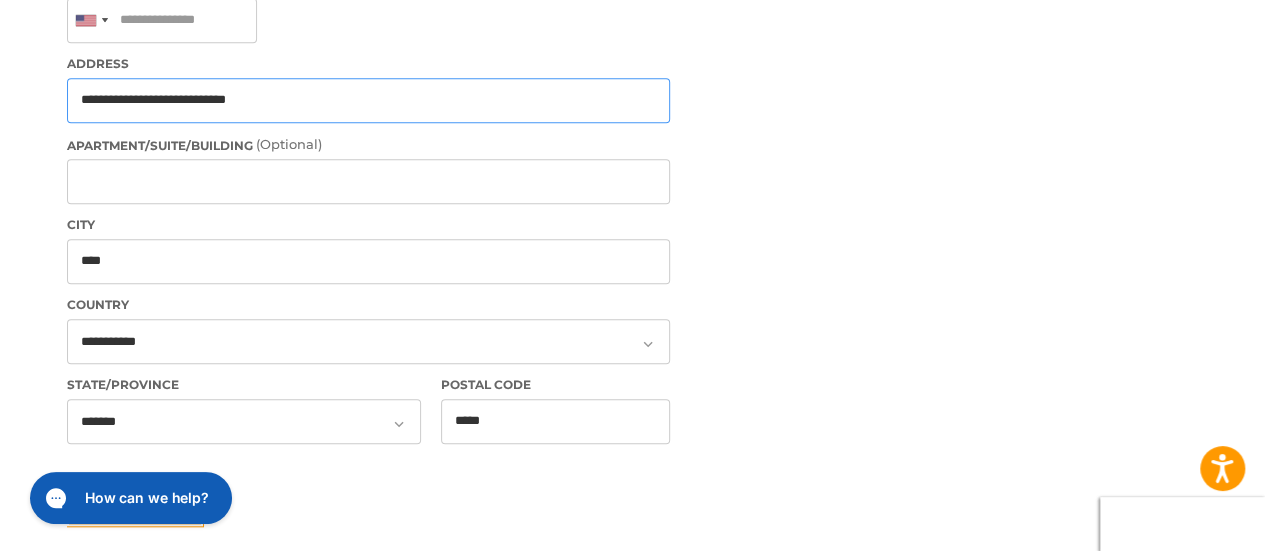 click on "**********" at bounding box center (368, 100) 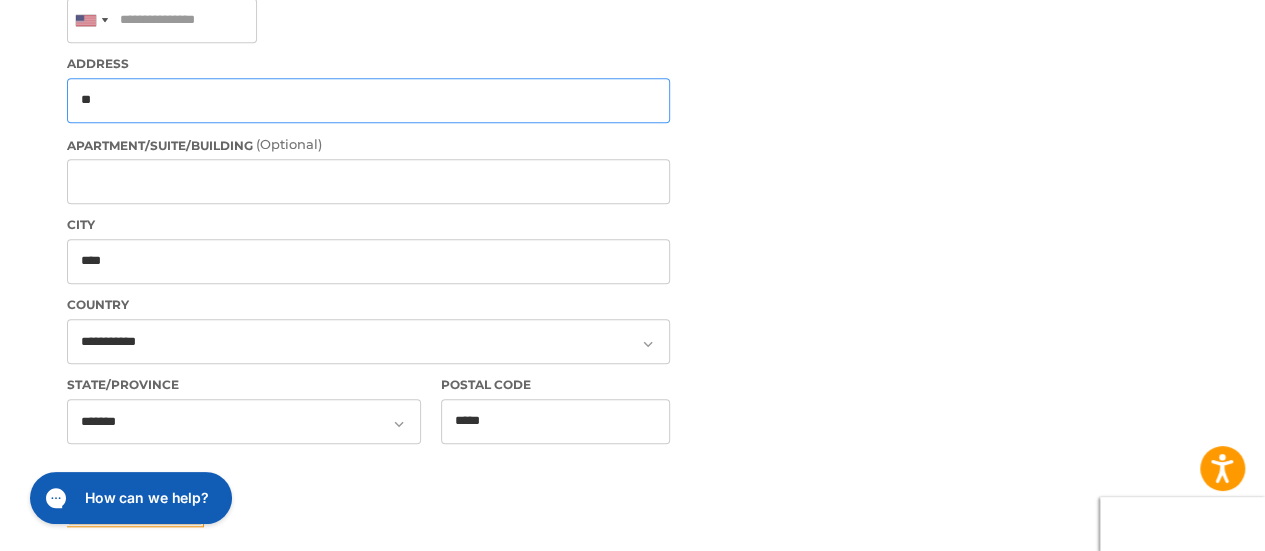type on "*" 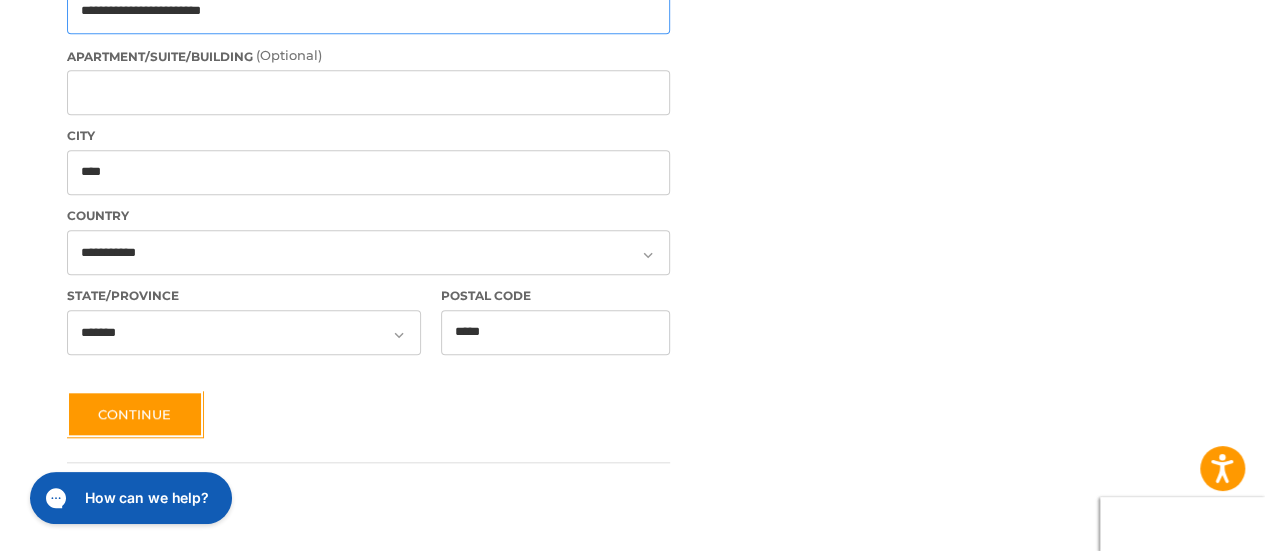 scroll, scrollTop: 794, scrollLeft: 0, axis: vertical 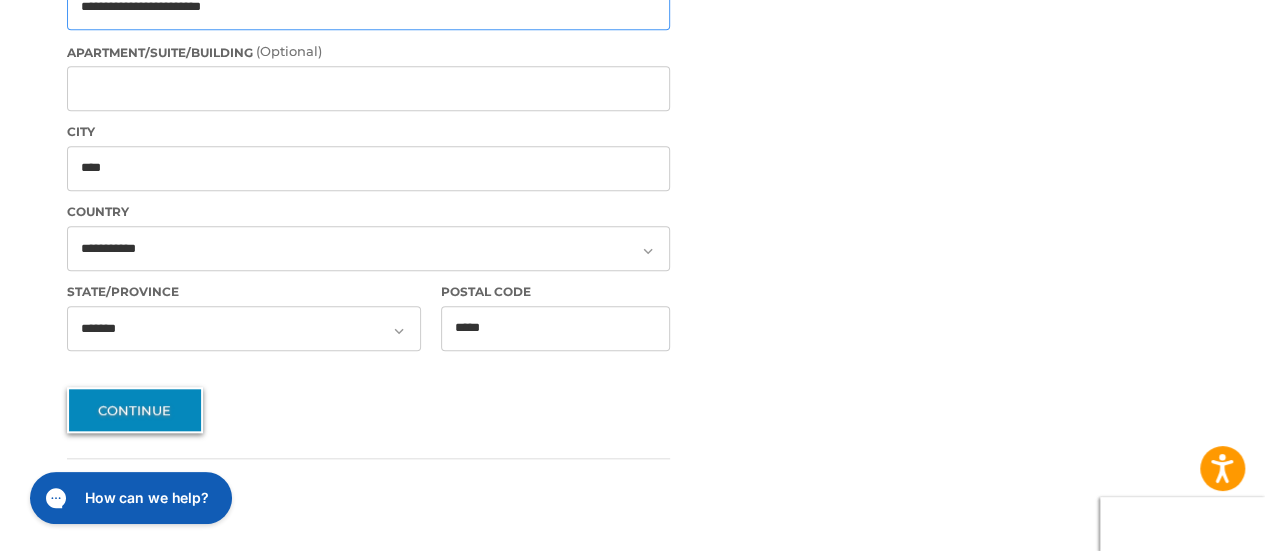 type on "**********" 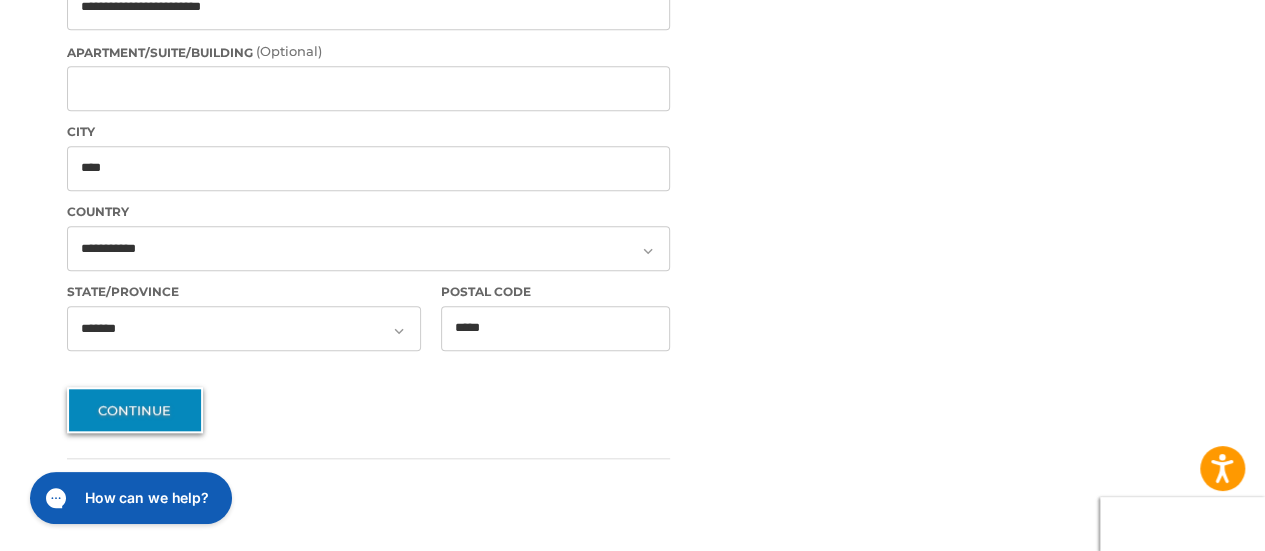 click on "Continue" at bounding box center [135, 410] 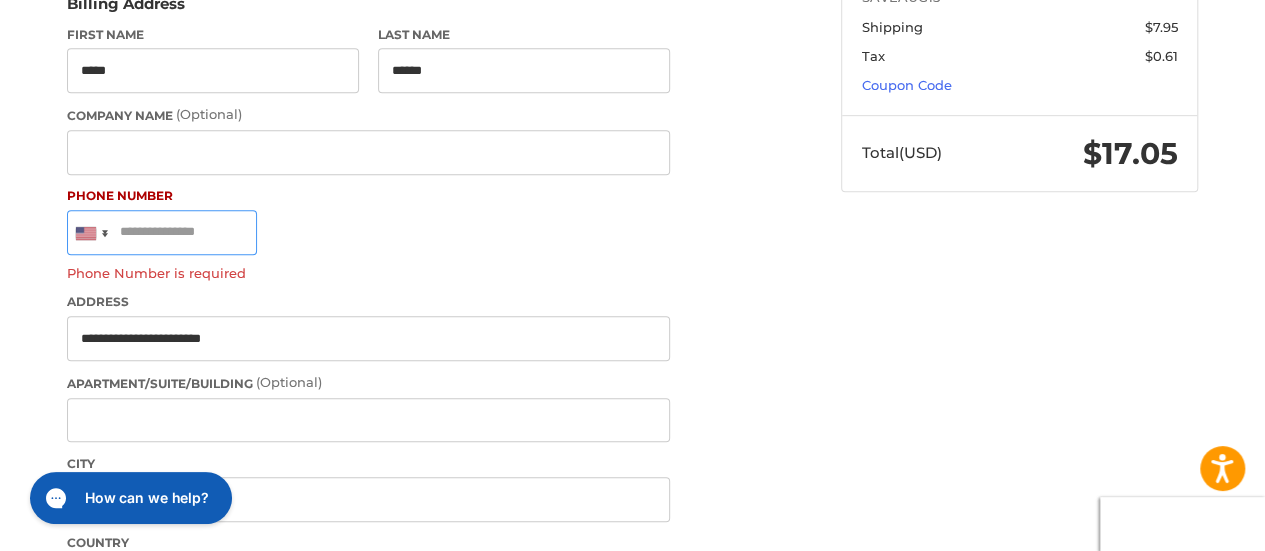 scroll, scrollTop: 443, scrollLeft: 0, axis: vertical 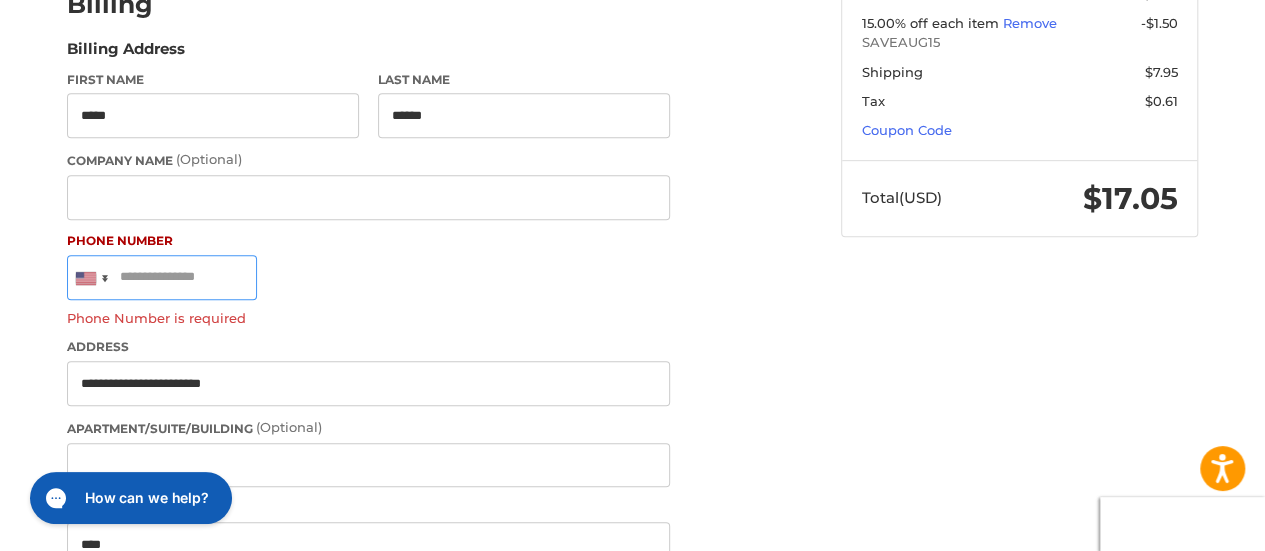 click on "Phone Number" at bounding box center (162, 277) 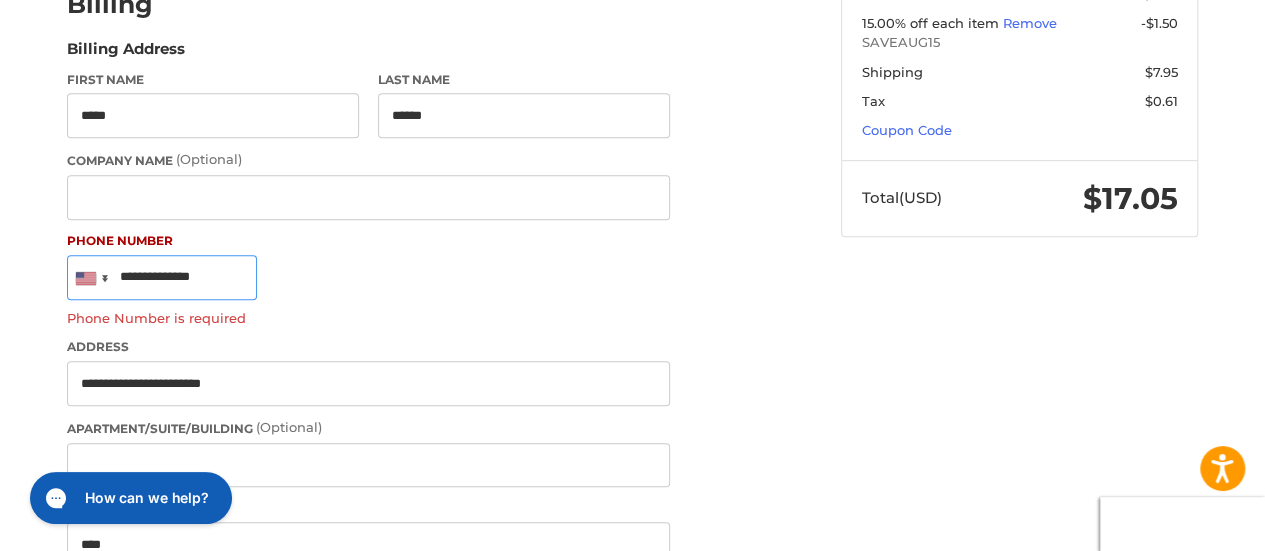 type on "**********" 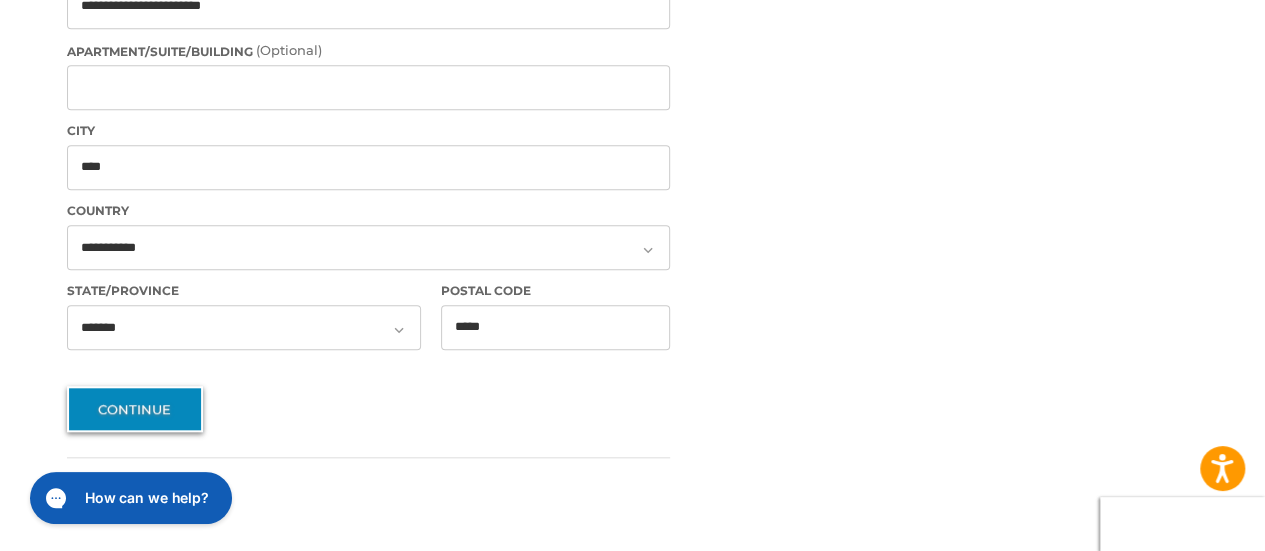 scroll, scrollTop: 793, scrollLeft: 0, axis: vertical 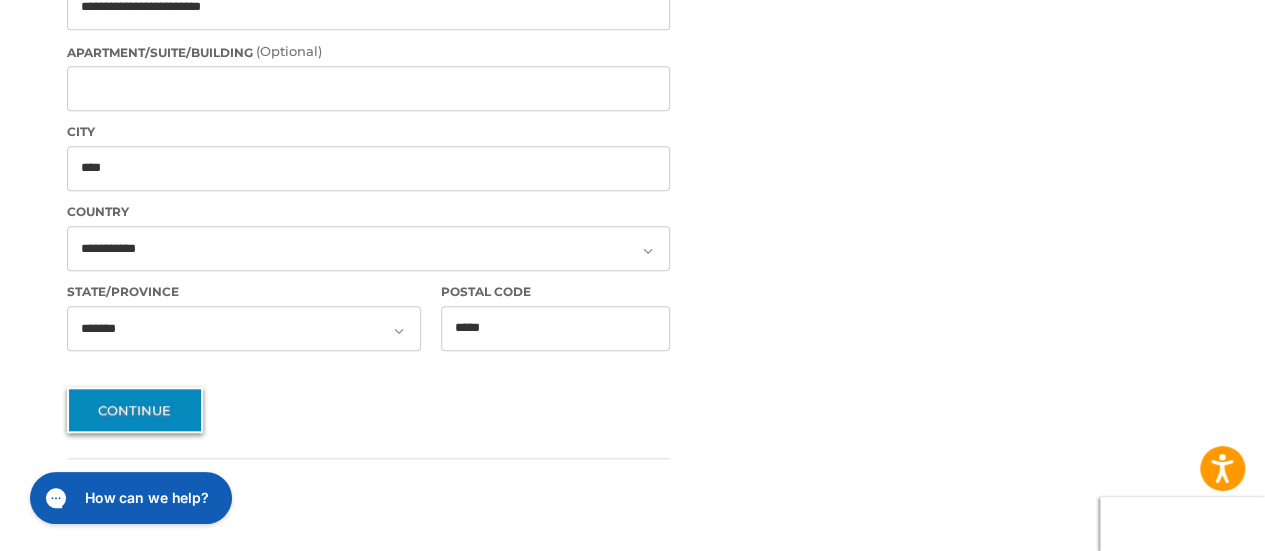 click on "Continue" at bounding box center [135, 410] 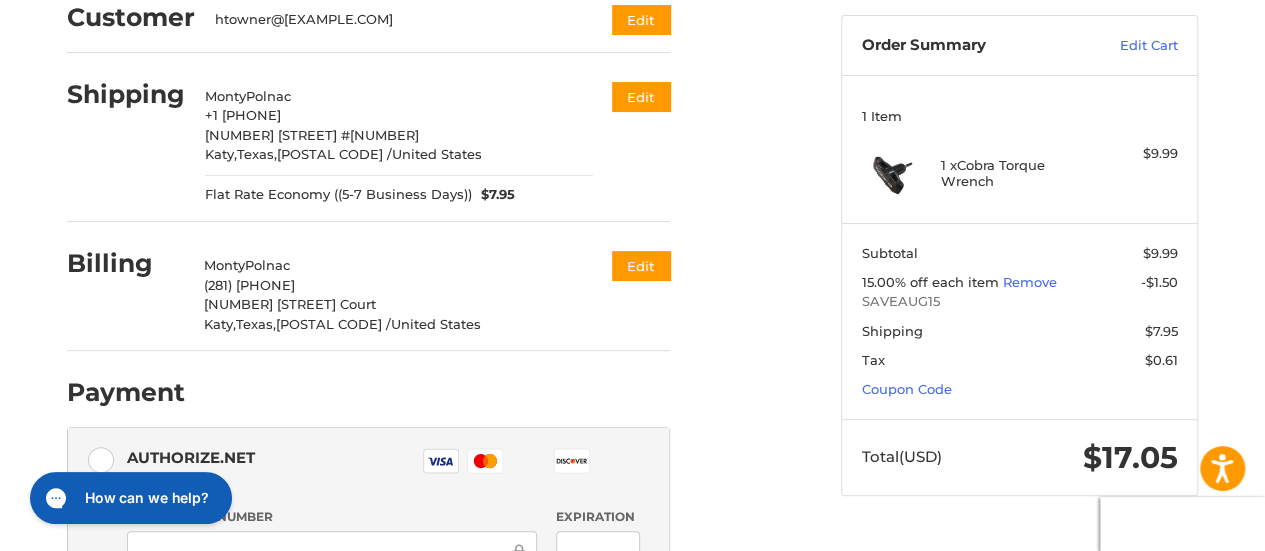 scroll, scrollTop: 182, scrollLeft: 0, axis: vertical 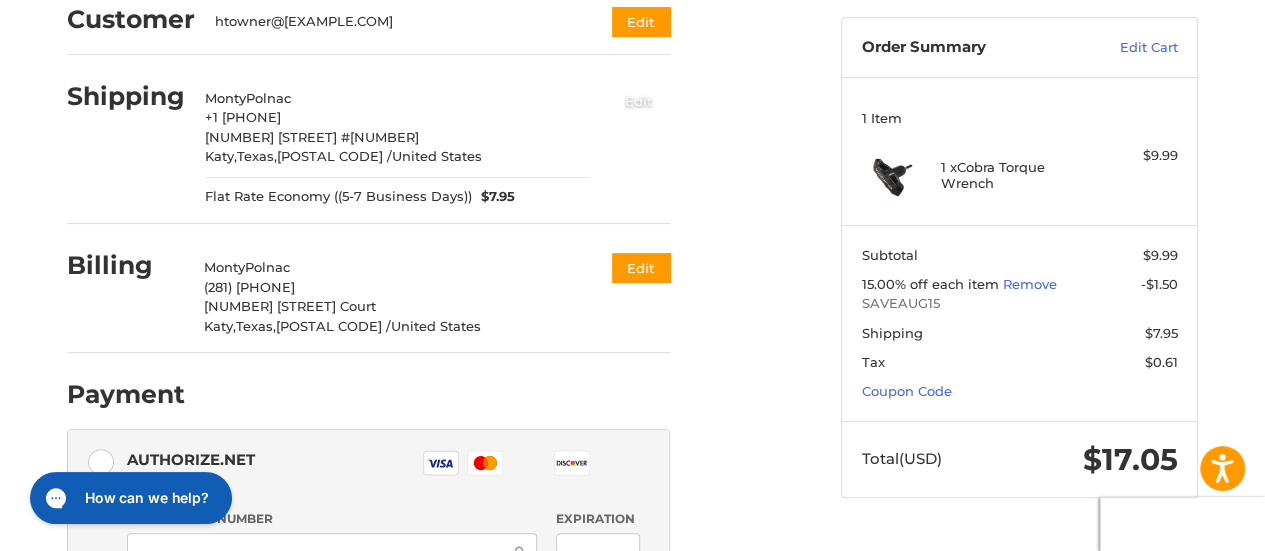 click on "Edit" at bounding box center (639, 100) 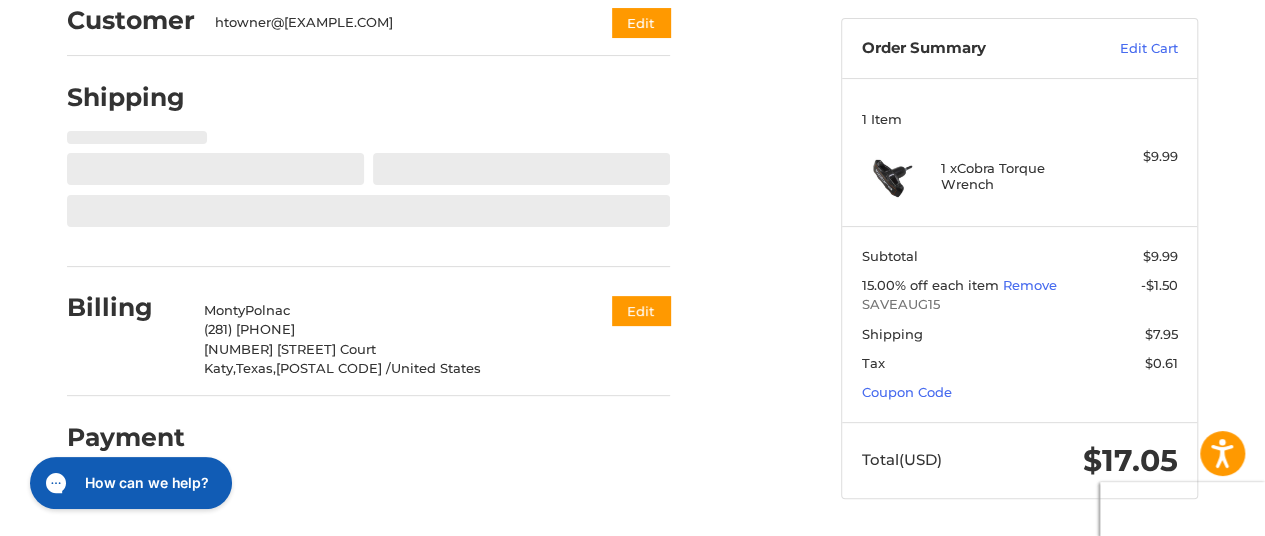 type on "**********" 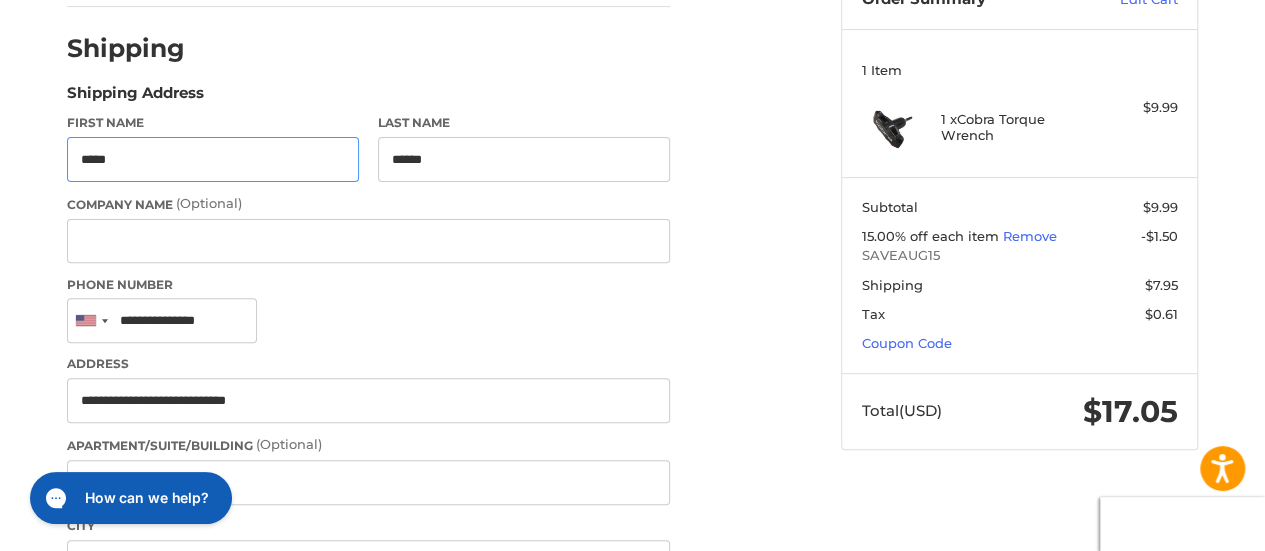 scroll, scrollTop: 236, scrollLeft: 0, axis: vertical 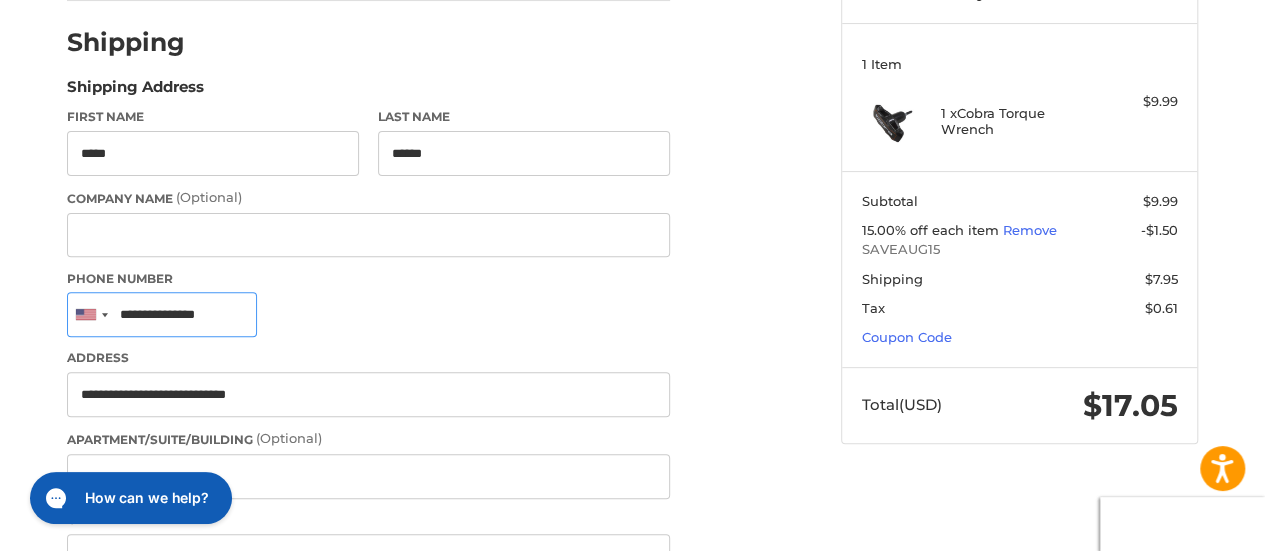 click on "**********" at bounding box center [162, 314] 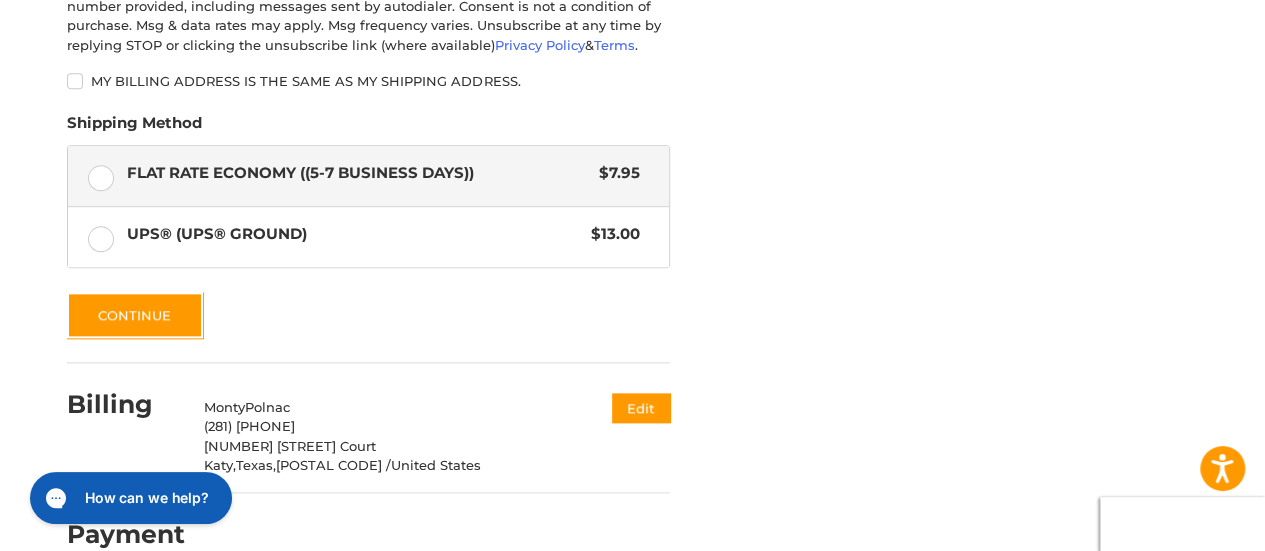 scroll, scrollTop: 1068, scrollLeft: 0, axis: vertical 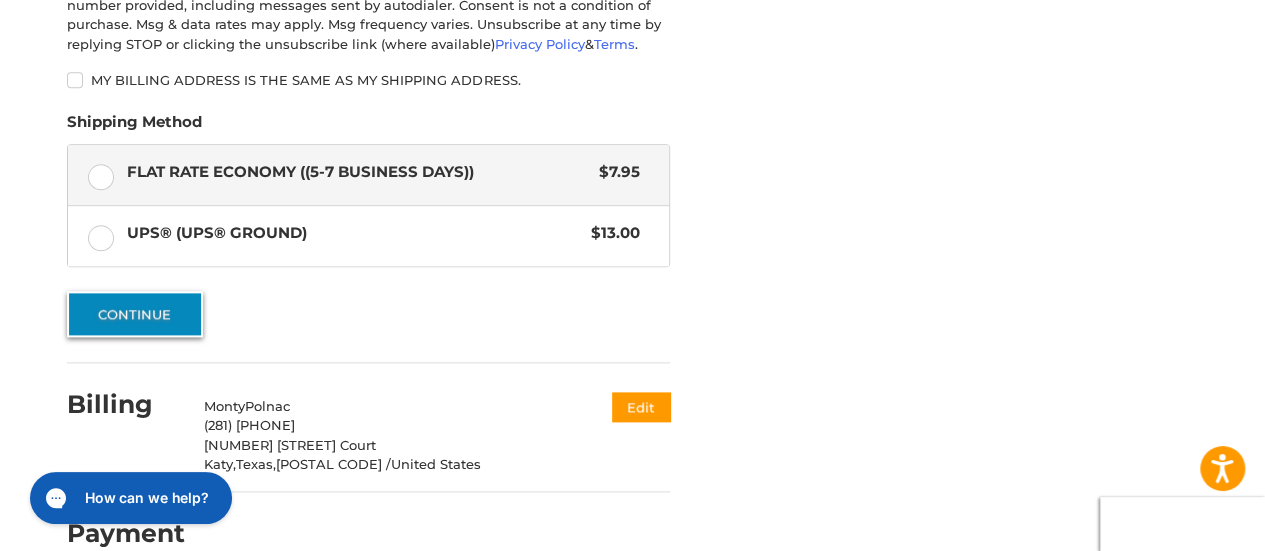 click on "Continue" at bounding box center [135, 314] 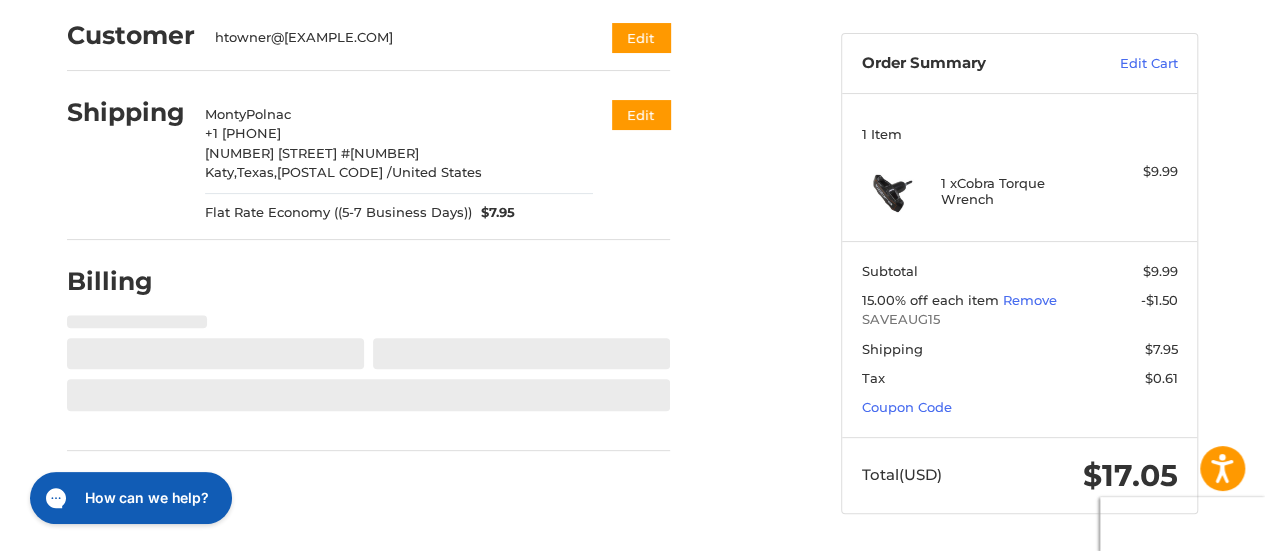 select on "**" 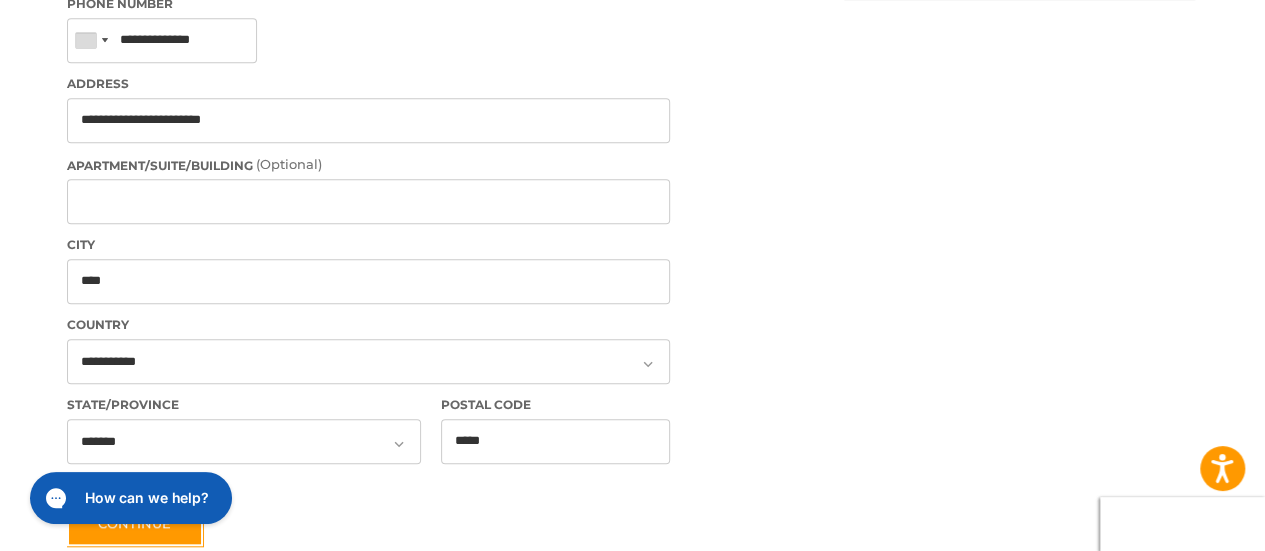 scroll, scrollTop: 794, scrollLeft: 0, axis: vertical 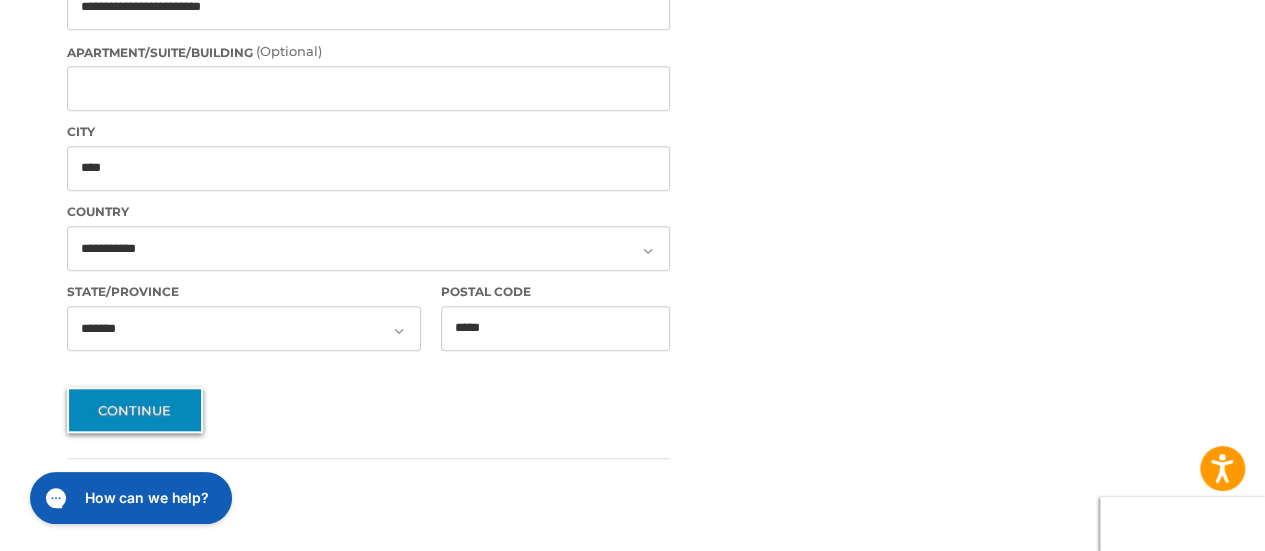 click on "Continue" at bounding box center (135, 410) 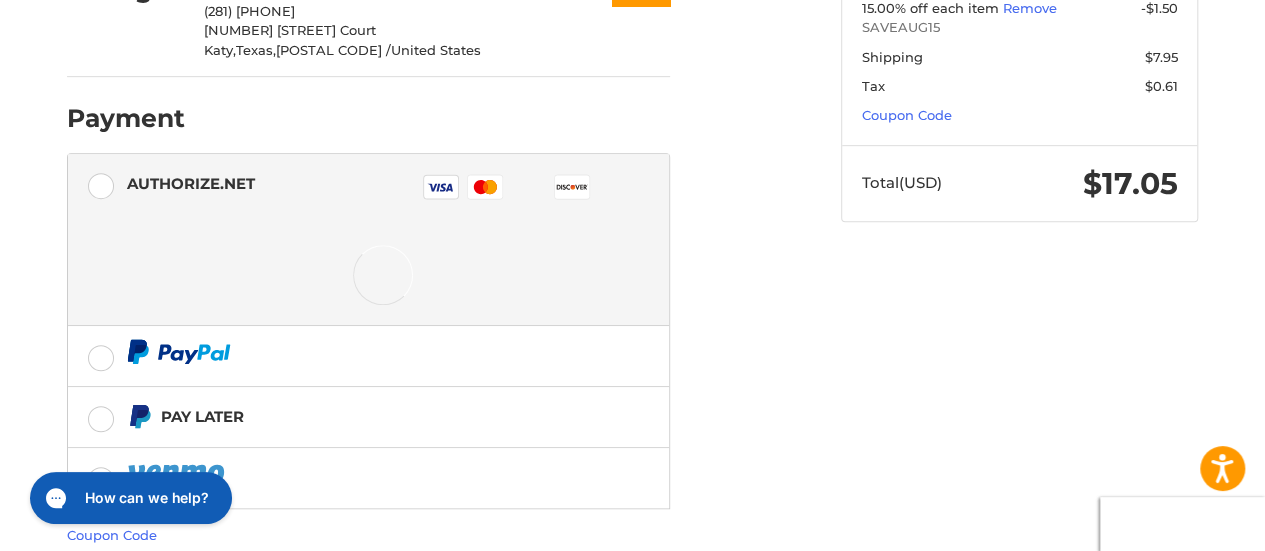 scroll, scrollTop: 574, scrollLeft: 0, axis: vertical 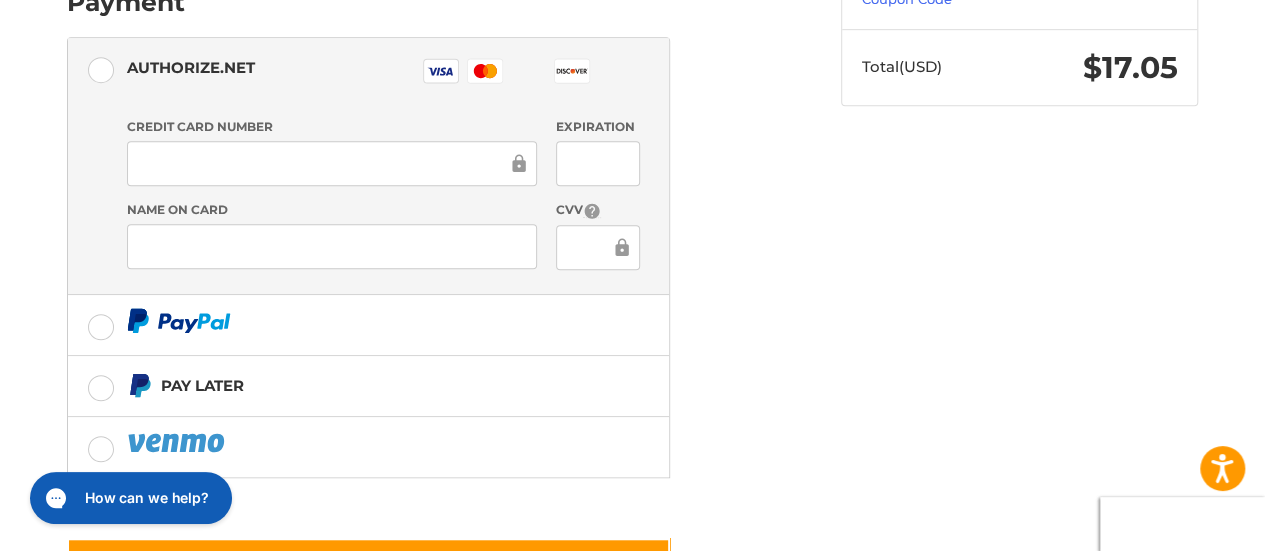 click on "Customer htowner@[EXAMPLE.COM] Edit Shipping Monty Polnac +1 [PHONE] [NUMBER] [STREET] #[NUMBER] Katy, Texas, [POSTAL CODE] / United States Flat Rate Economy ((5-7 Business Days)) $7.95 Edit Billing Monty Polnac (281) [PHONE] [NUMBER] [STREET] Court Katy, Texas, [POSTAL CODE] / United States Edit Payment Payment Methods Authorize.net Authorize.net Visa Master Amex Discover Diners Club JCB Credit card Credit Card Number Expiration Name on Card CVV Pay Later Redeemable Payments Coupon Code Place Order" at bounding box center (407, 90) 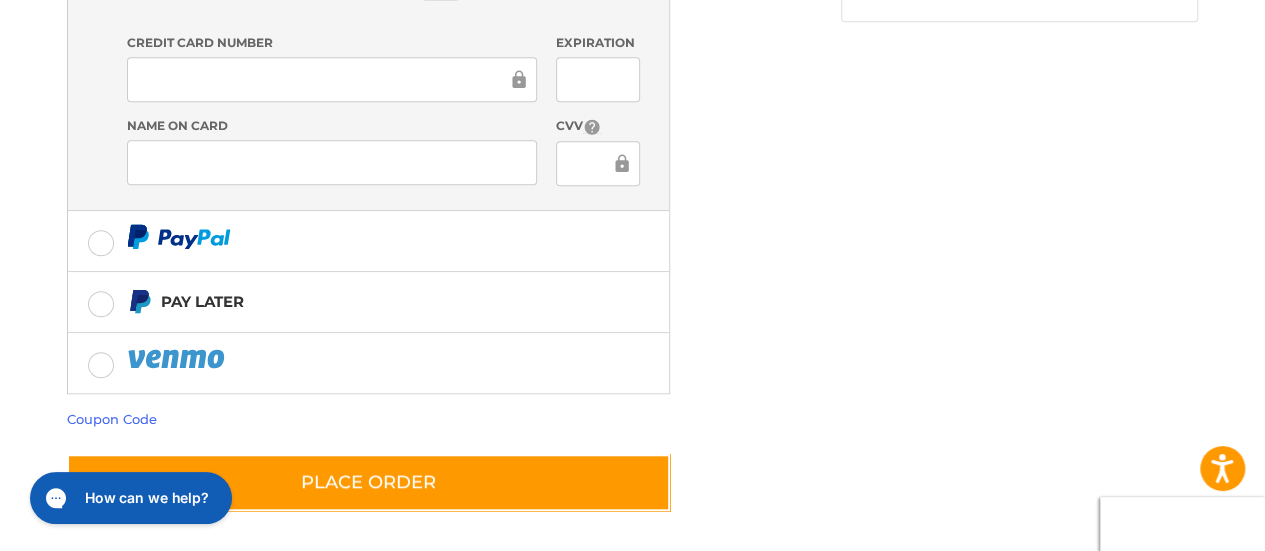 scroll, scrollTop: 657, scrollLeft: 0, axis: vertical 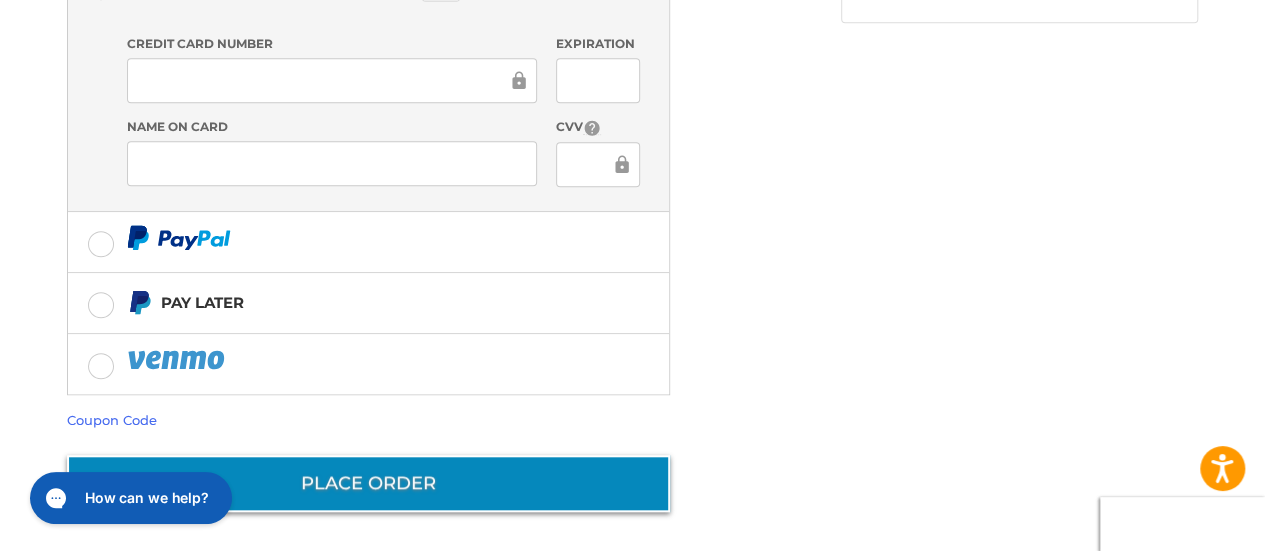 click on "Place Order" at bounding box center (368, 483) 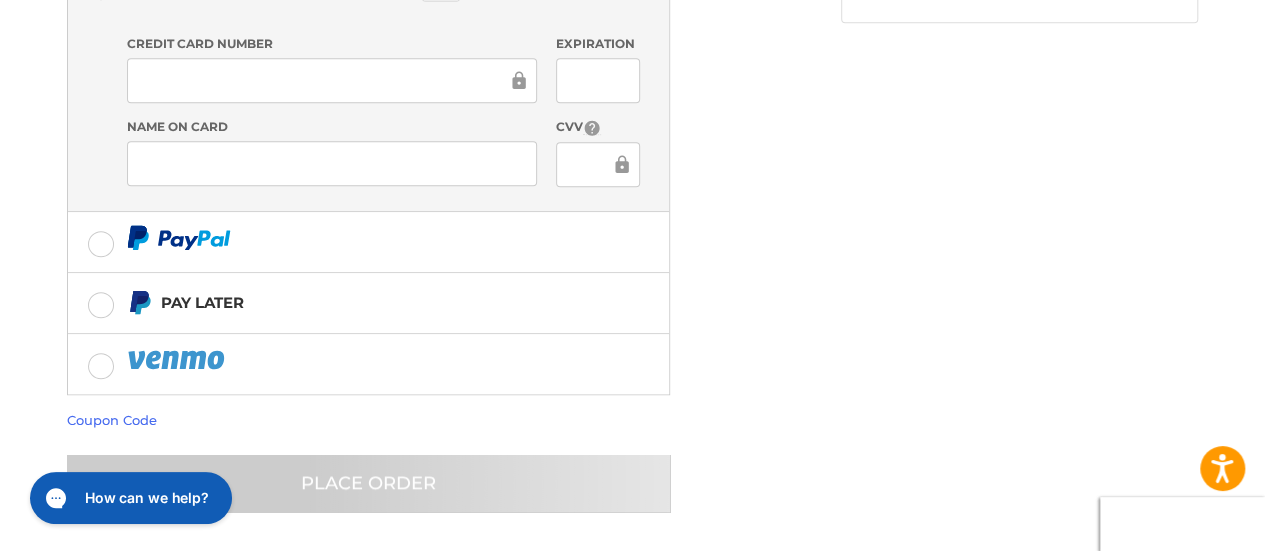 scroll, scrollTop: 166, scrollLeft: 0, axis: vertical 